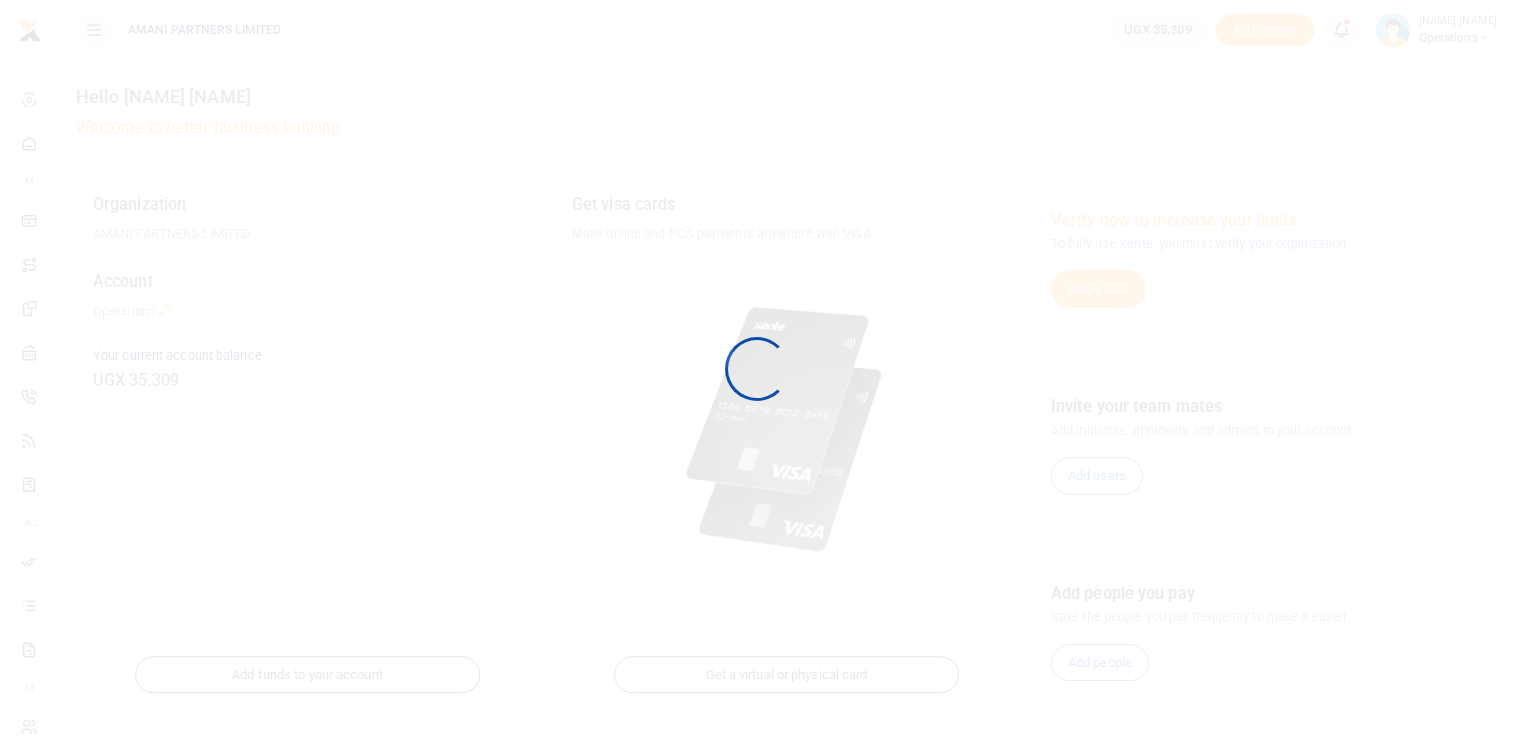 scroll, scrollTop: 0, scrollLeft: 0, axis: both 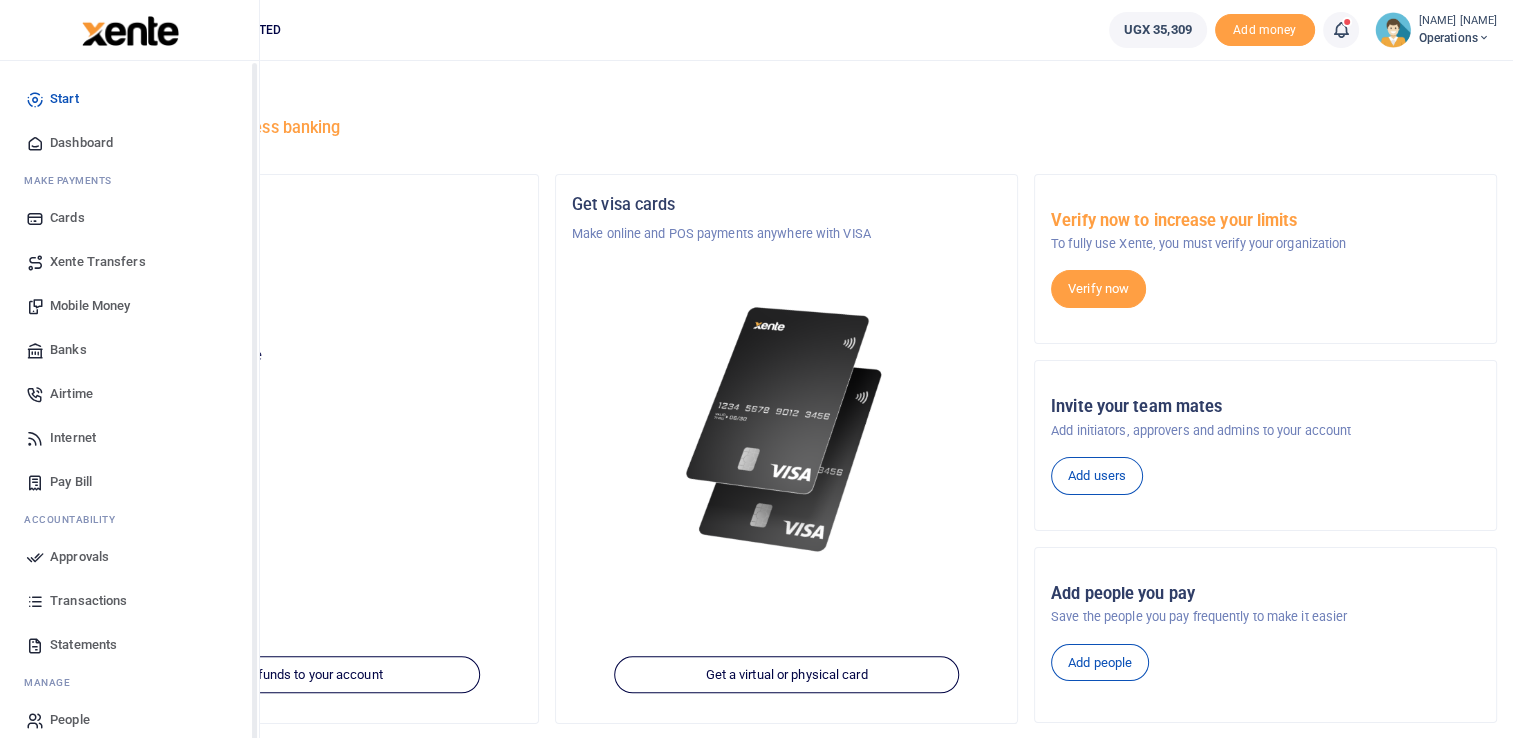 click on "Dashboard" at bounding box center (81, 143) 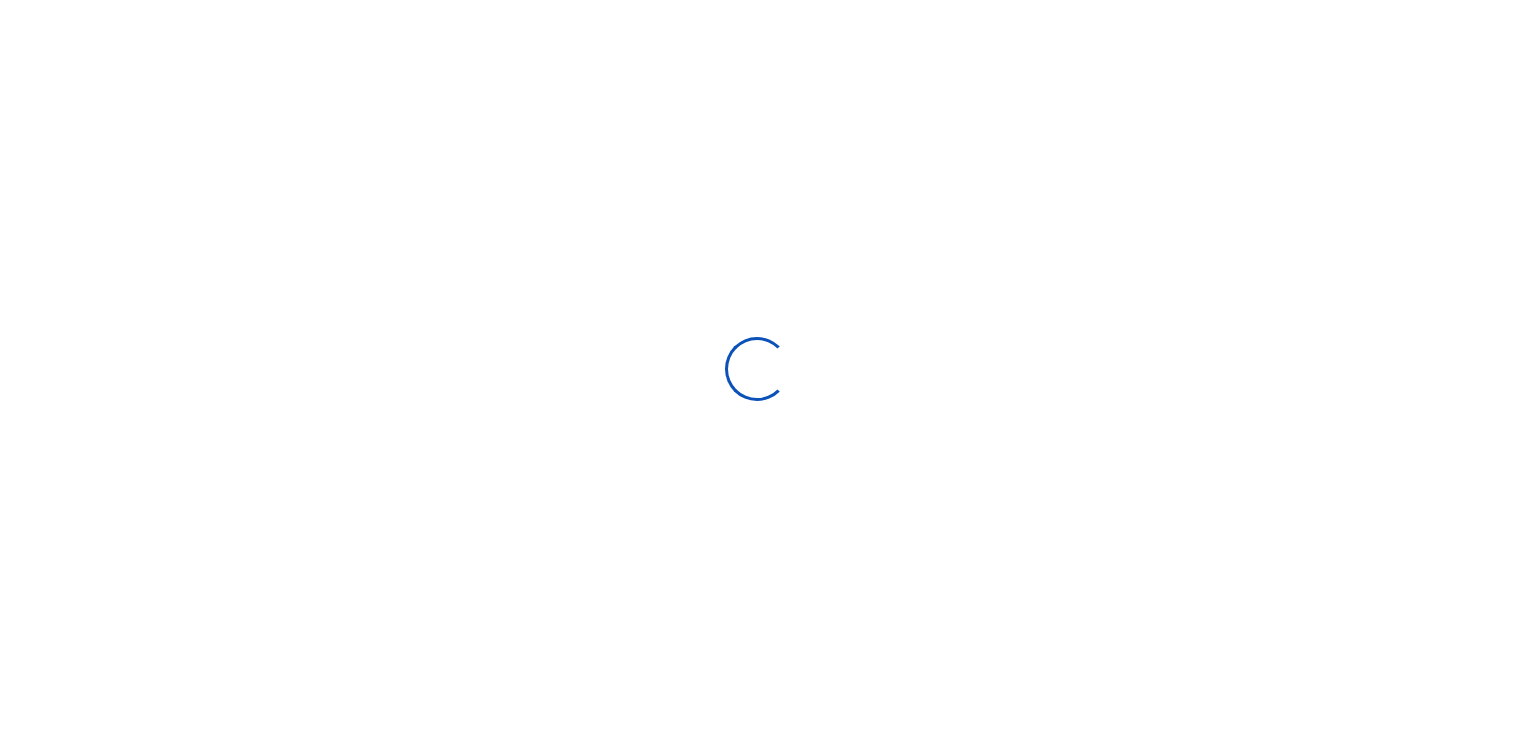 scroll, scrollTop: 0, scrollLeft: 0, axis: both 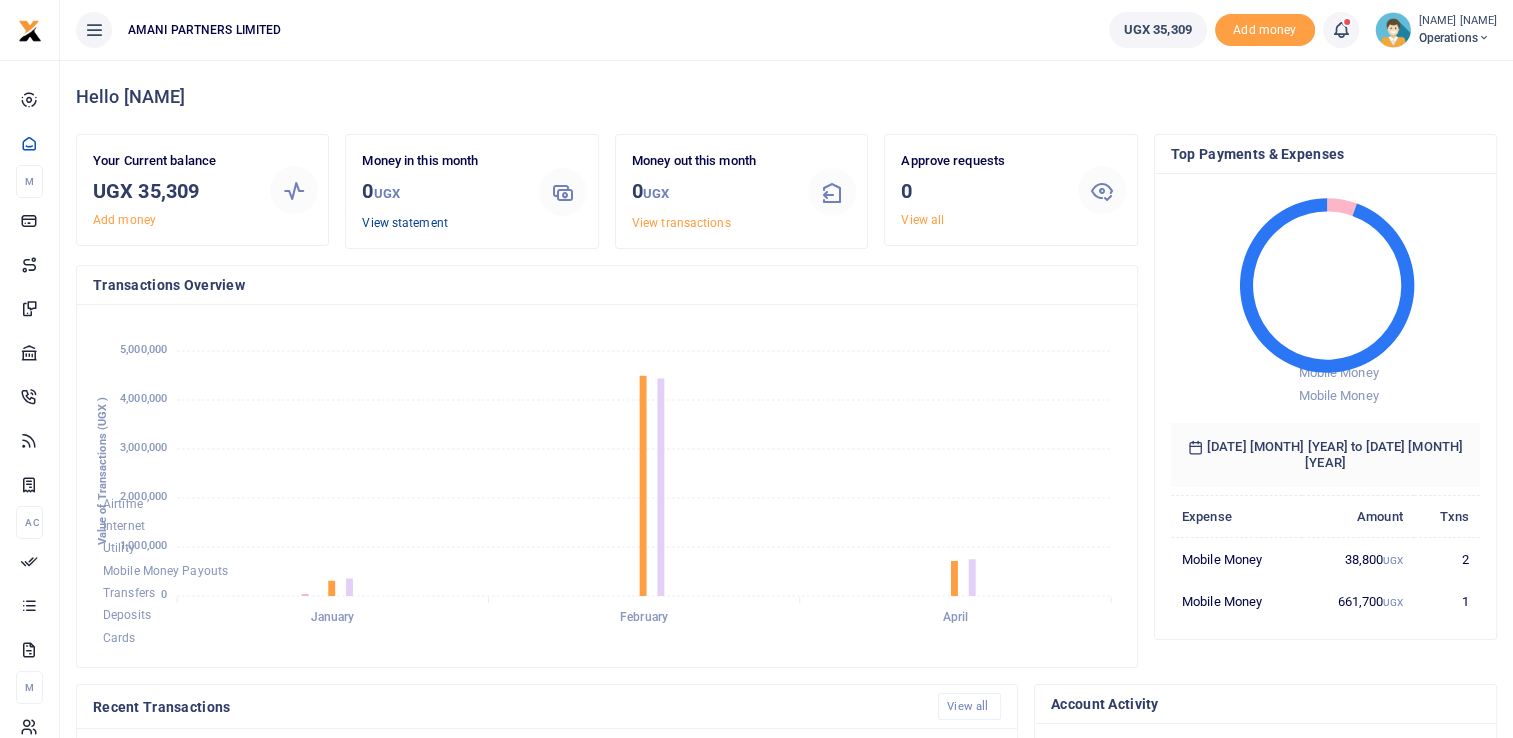 click on "View statement" at bounding box center (404, 223) 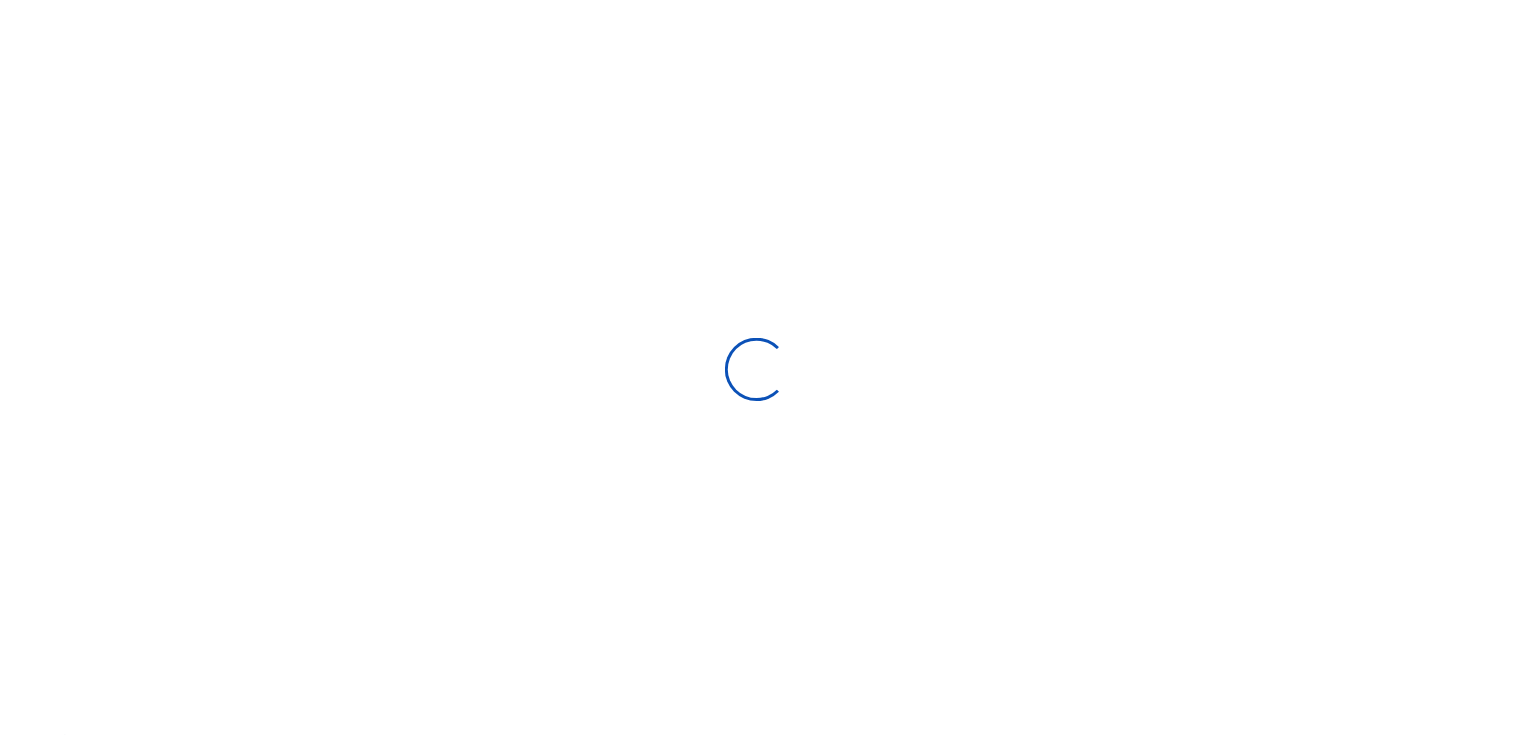 scroll, scrollTop: 0, scrollLeft: 0, axis: both 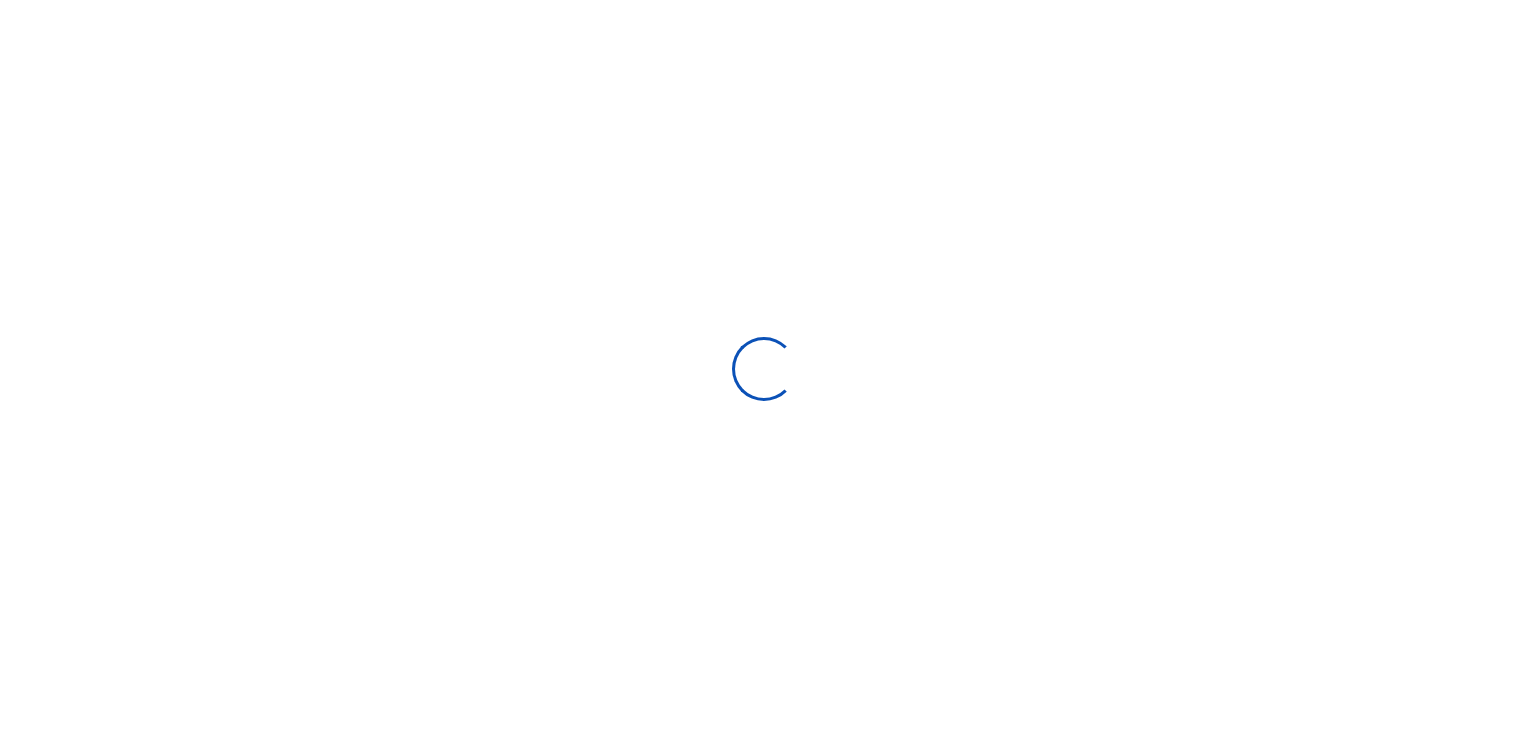 select on "ALL" 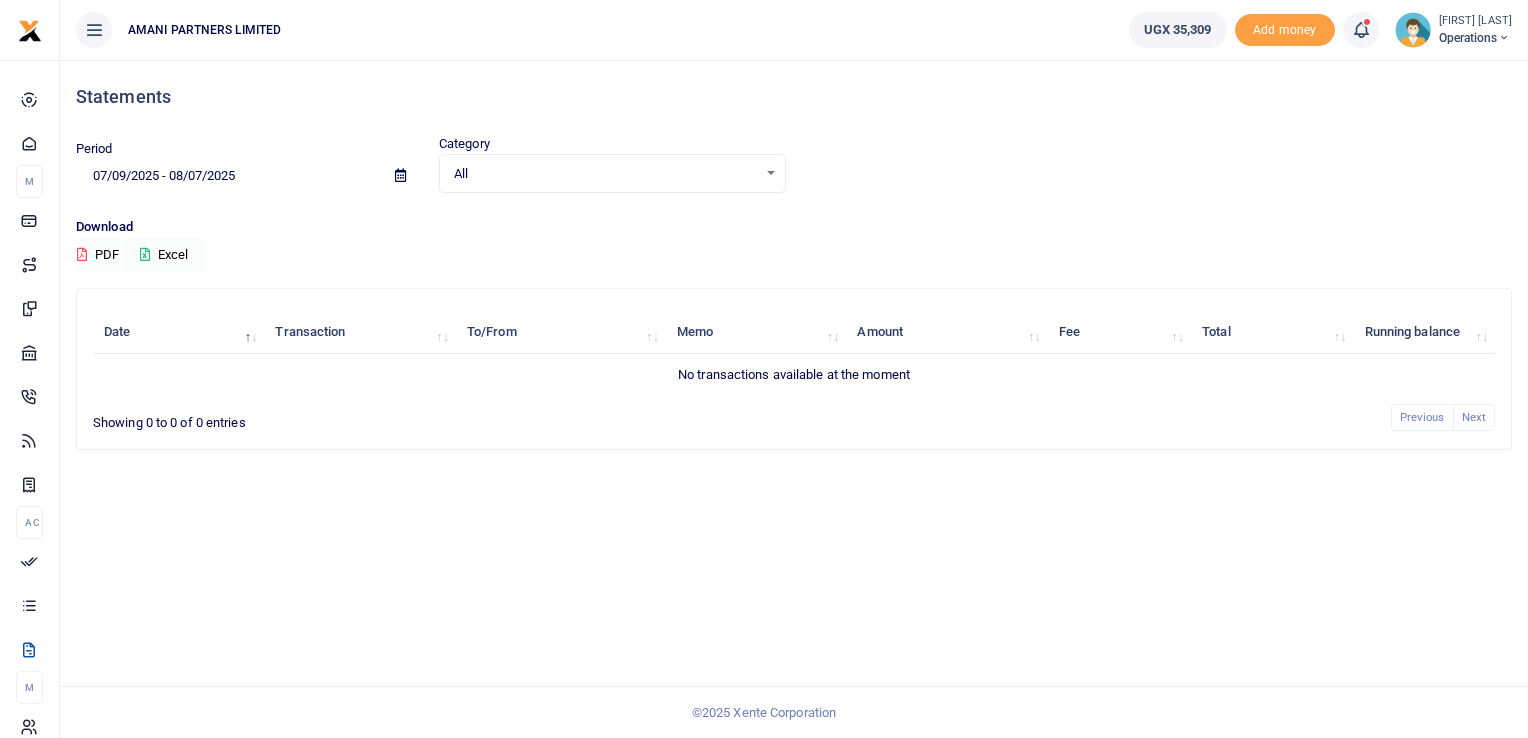 click on "Period
Period
[DATE] - [DATE]
Category
All Select an option...
All
Credit
Debit
Transaction
All Select an option...
All
Airtime
Internet
Utilities
Invoices
Mobile Money Payout
Deposits/Topup
Card creation
Taxes" at bounding box center (794, 399) 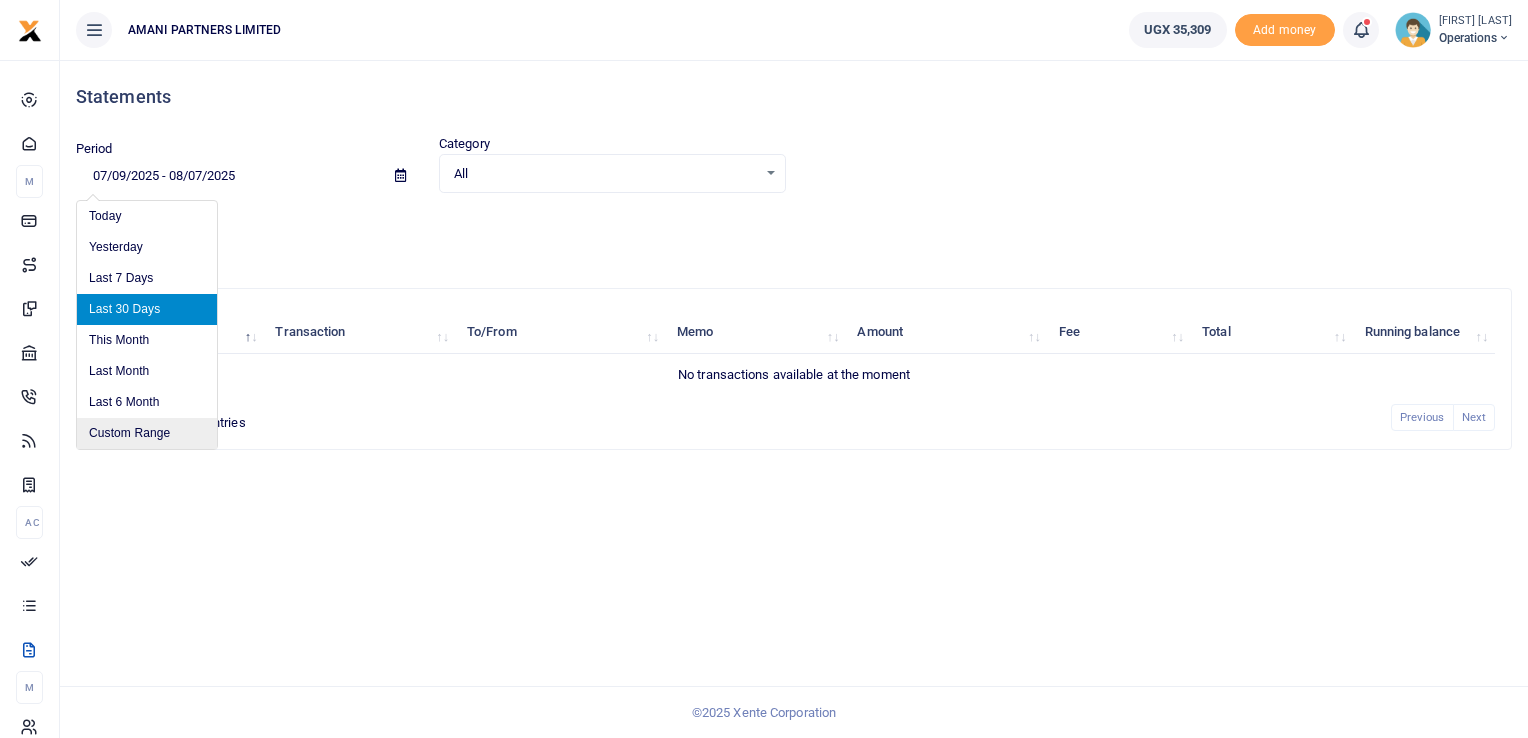 click on "Custom Range" at bounding box center (147, 433) 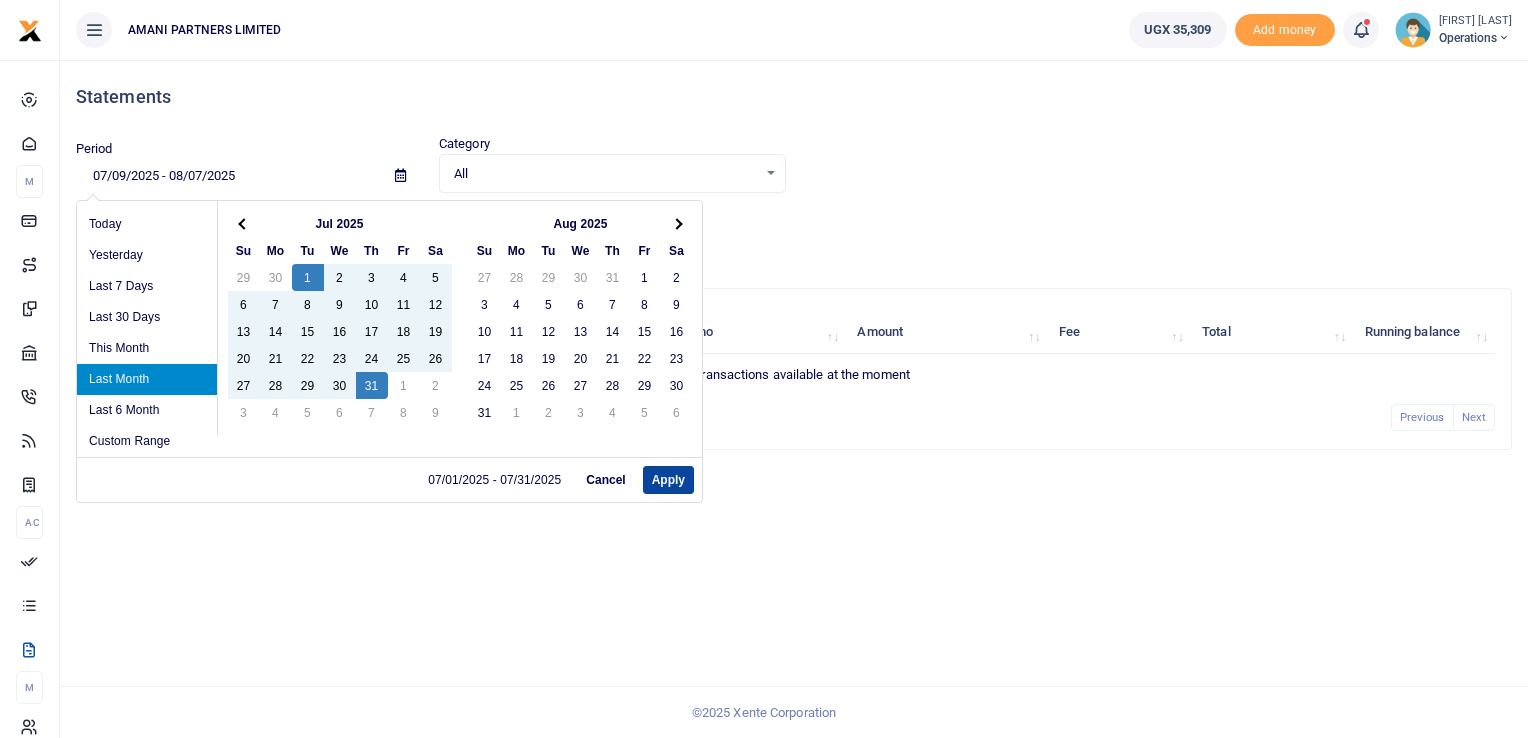 click on "Apply" at bounding box center (668, 480) 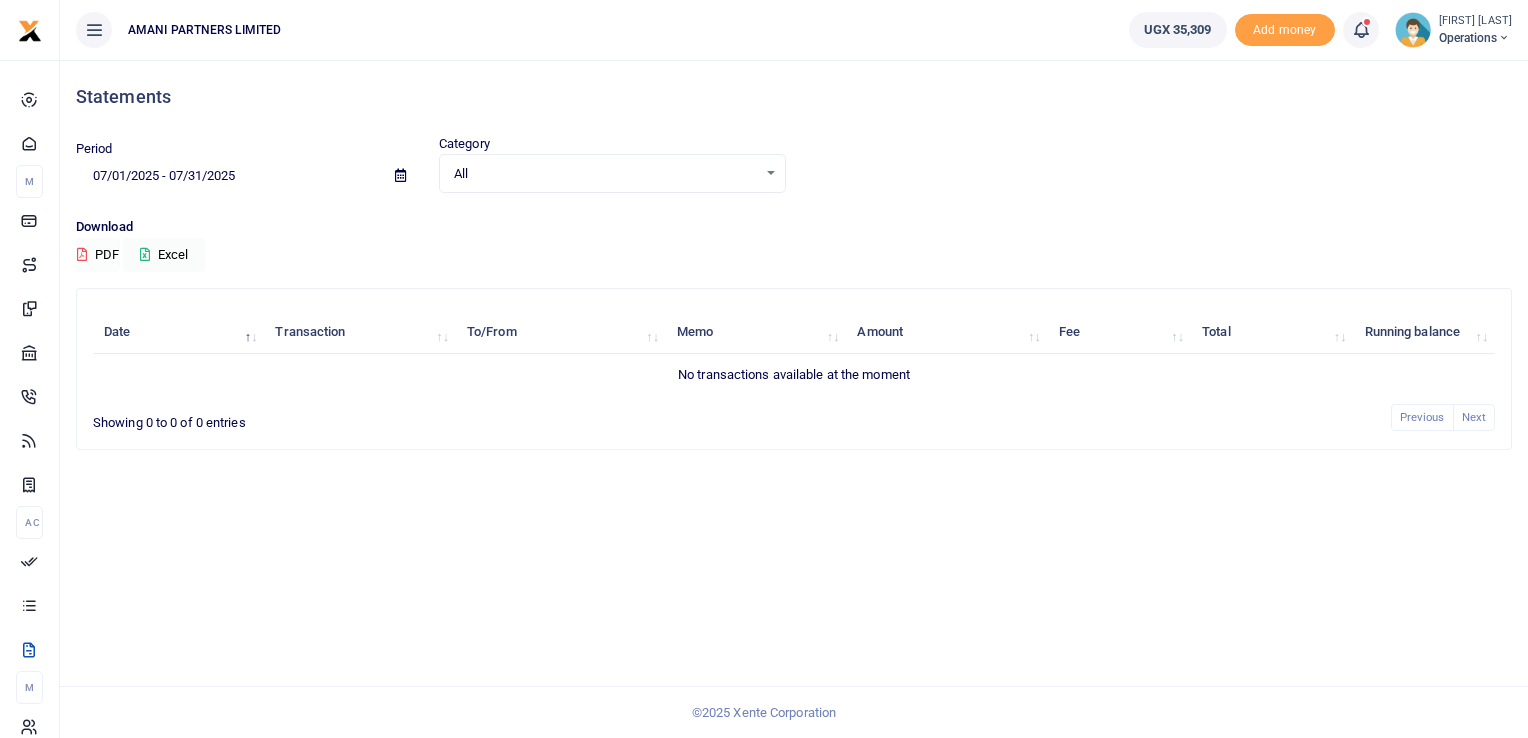 click on "PDF" at bounding box center (98, 255) 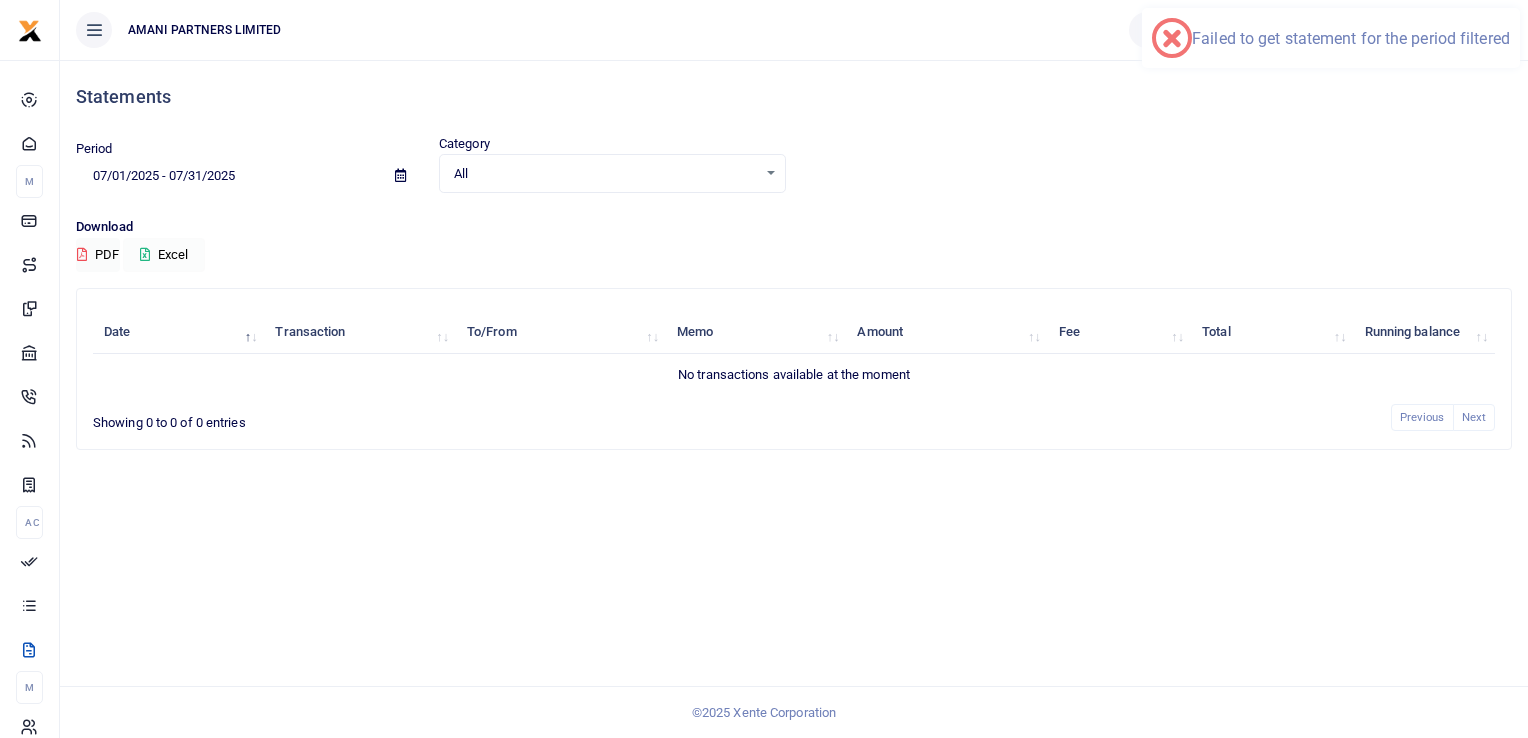 click on "Excel" at bounding box center [164, 255] 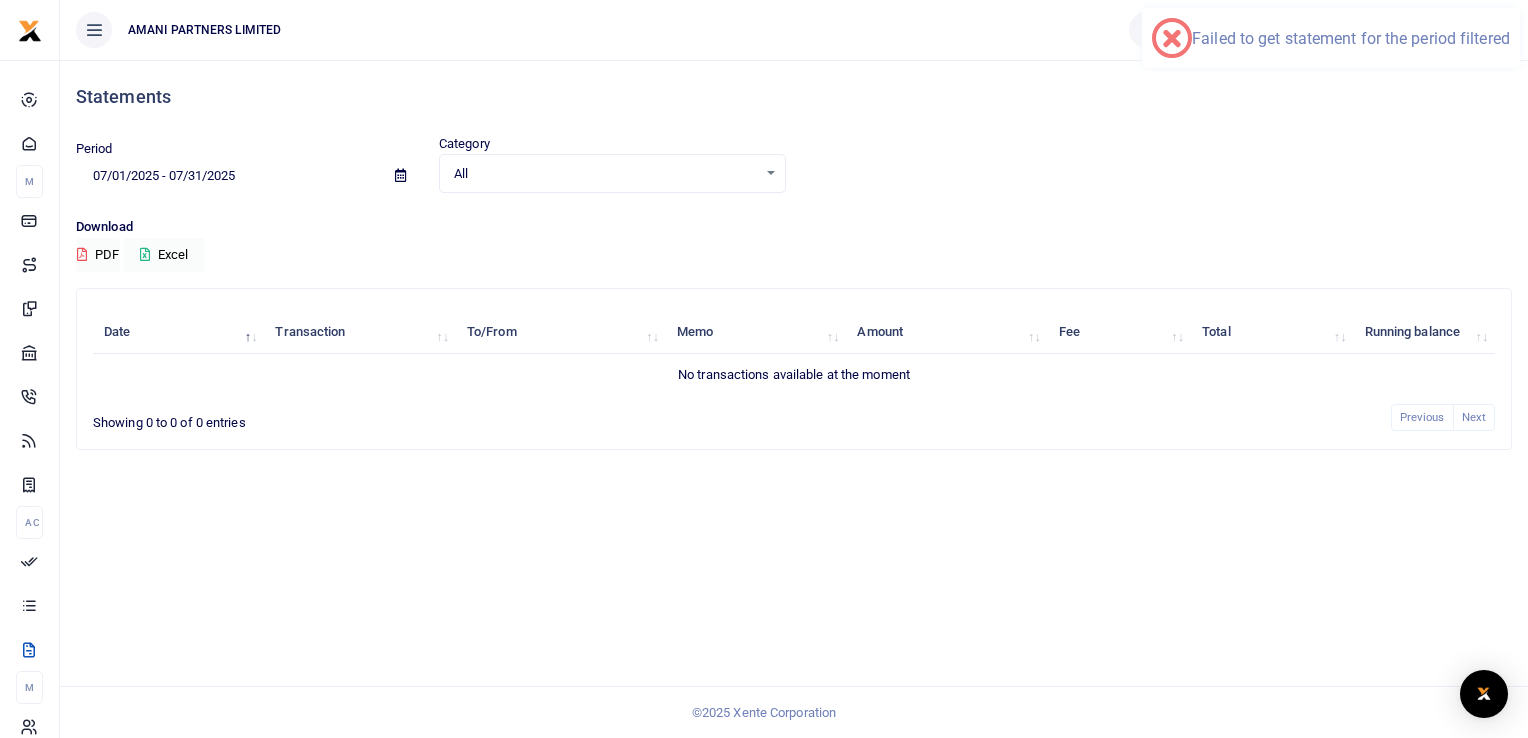 click at bounding box center [400, 175] 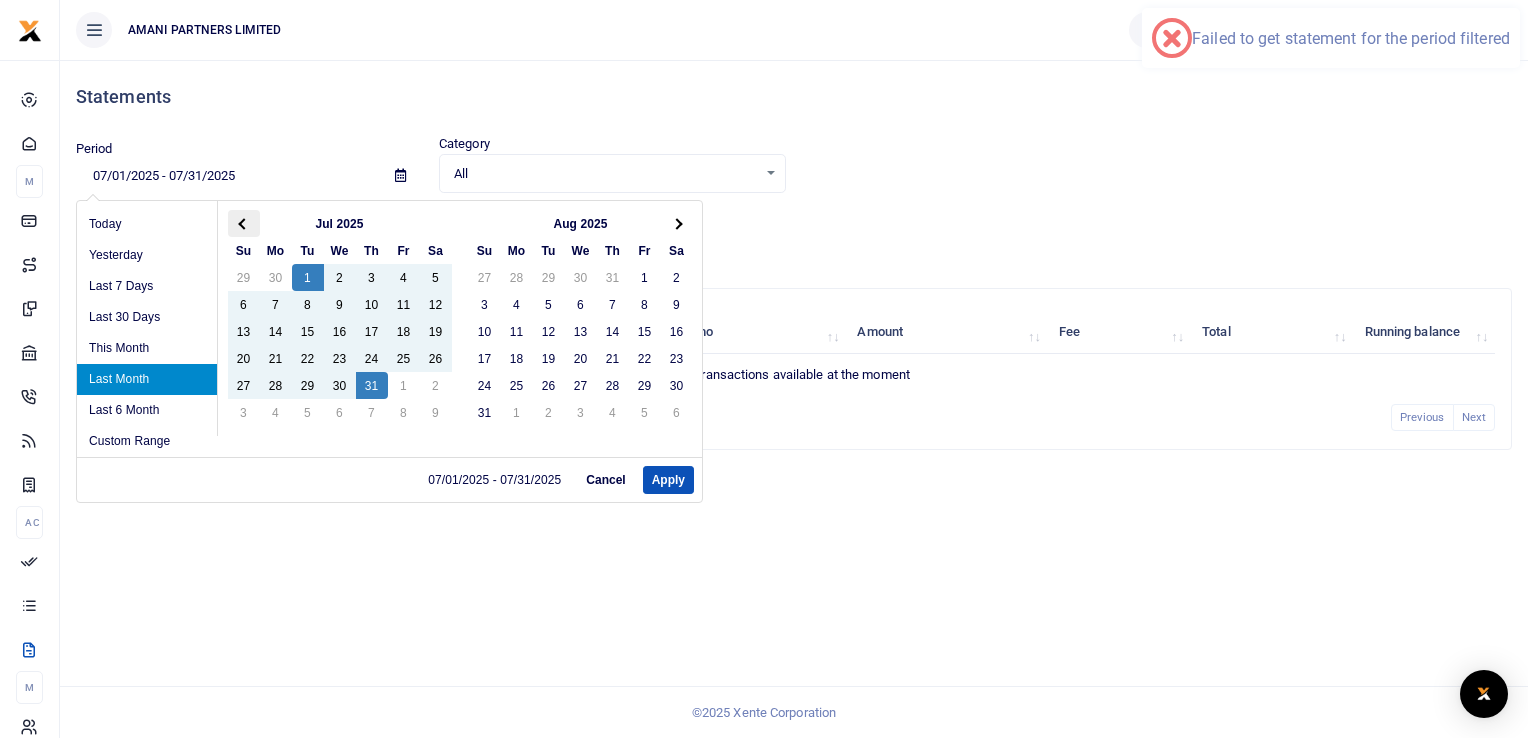 click at bounding box center (243, 223) 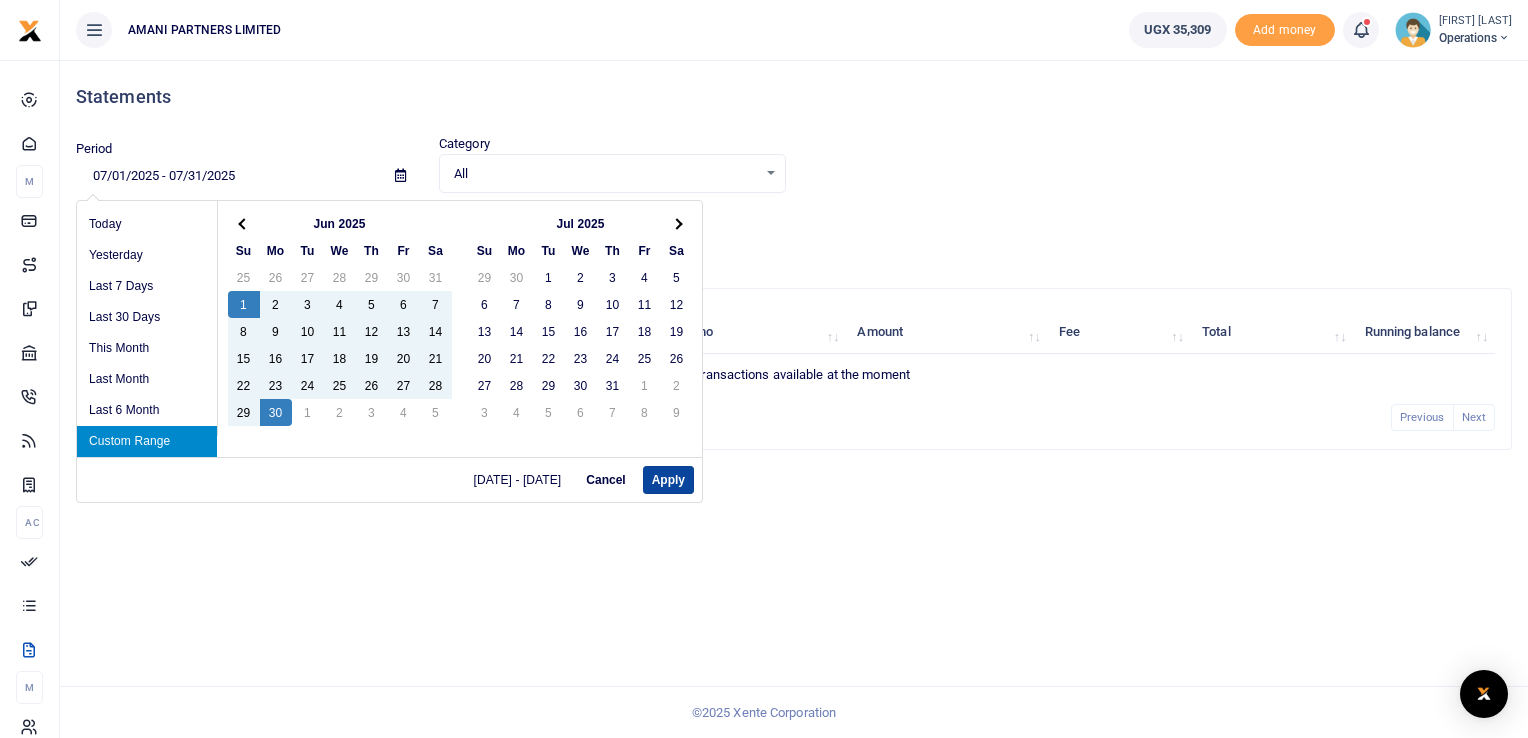 click on "Apply" at bounding box center [668, 480] 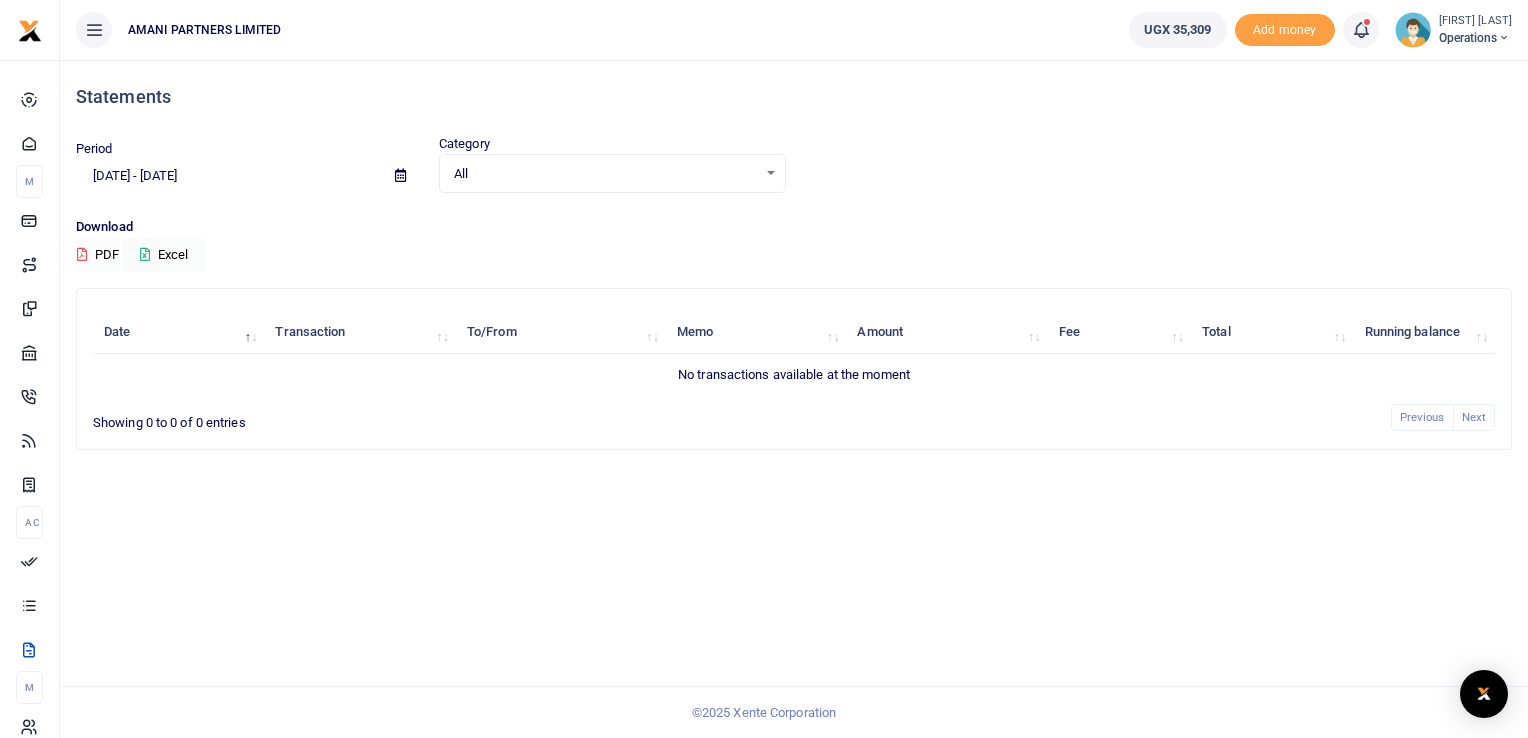 click on "PDF" at bounding box center (98, 255) 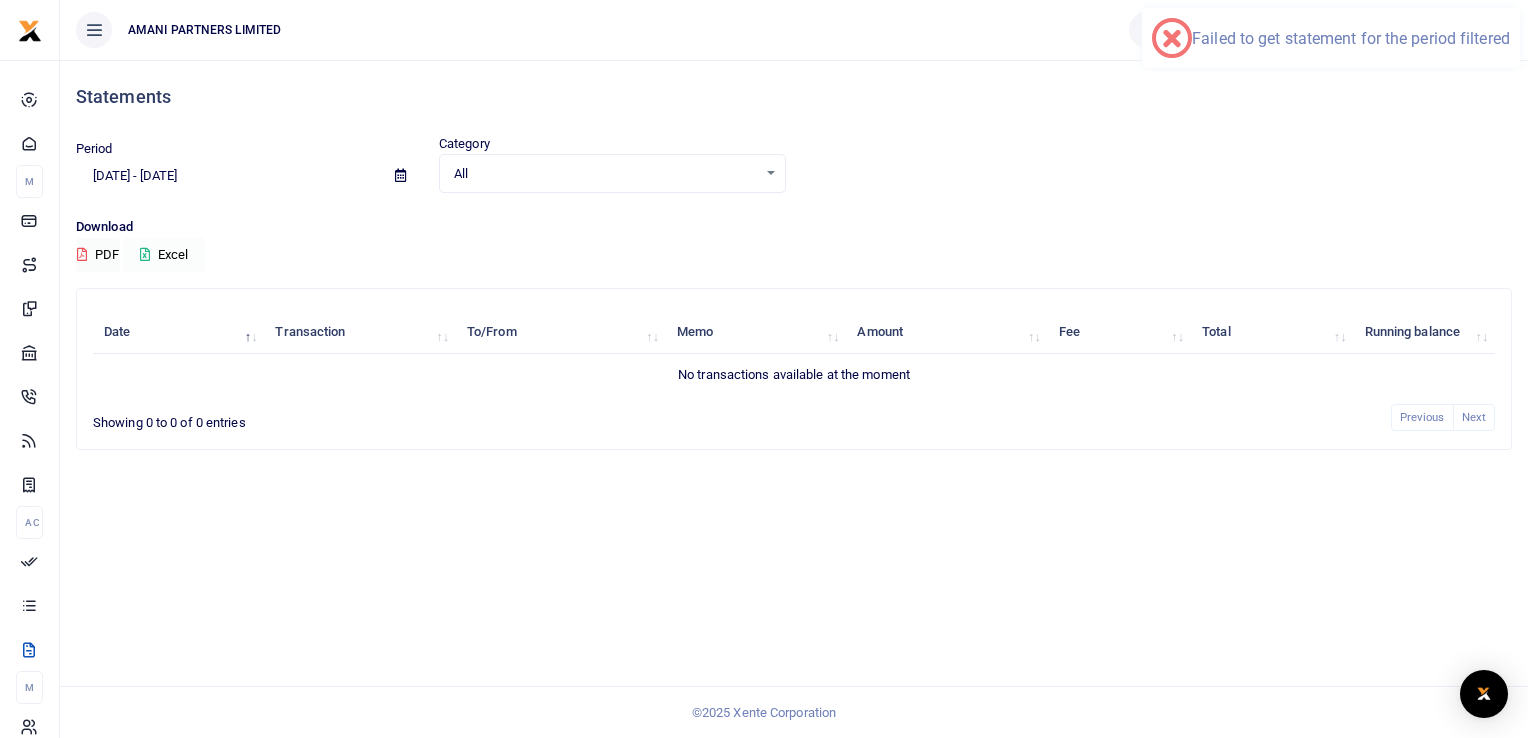 click on "Excel" at bounding box center (164, 255) 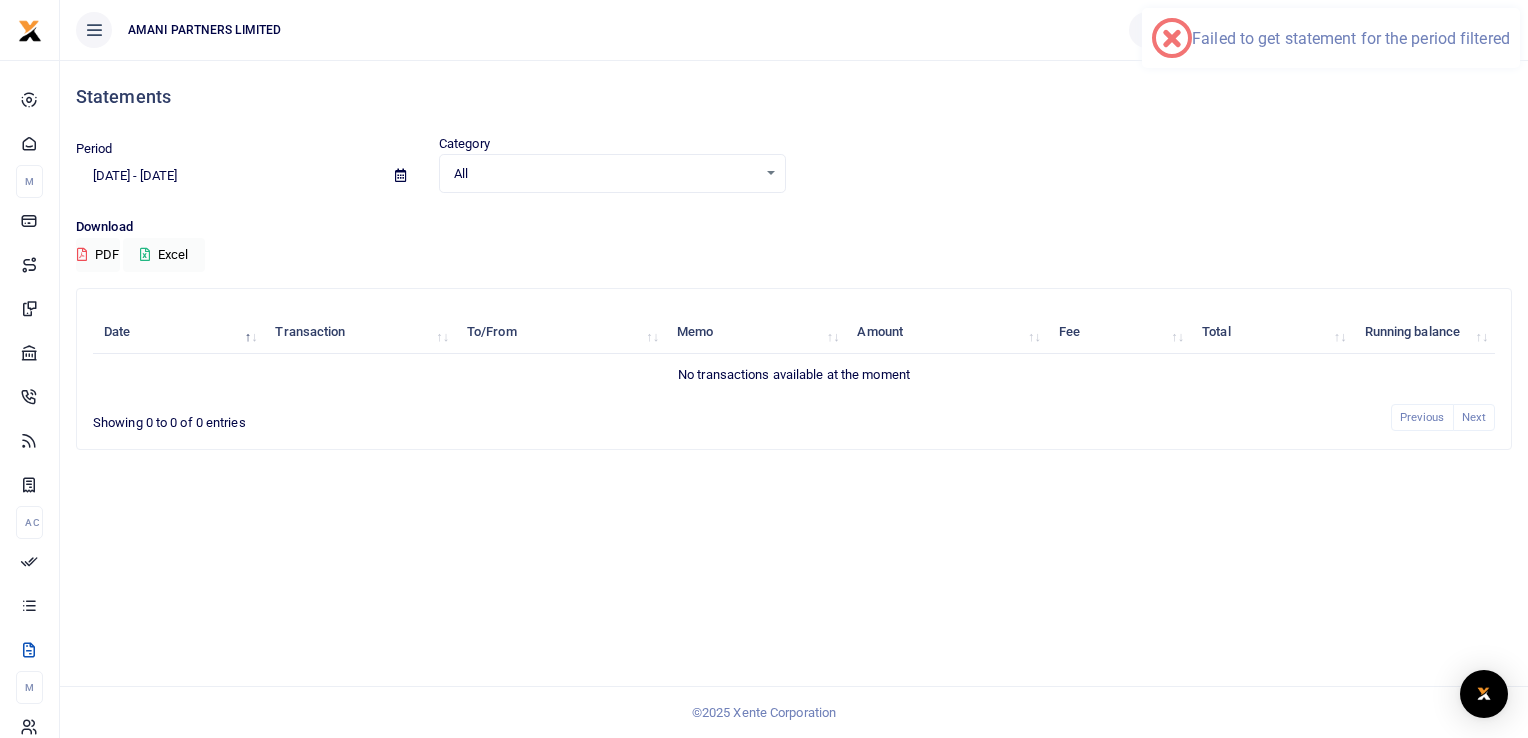 click at bounding box center [400, 176] 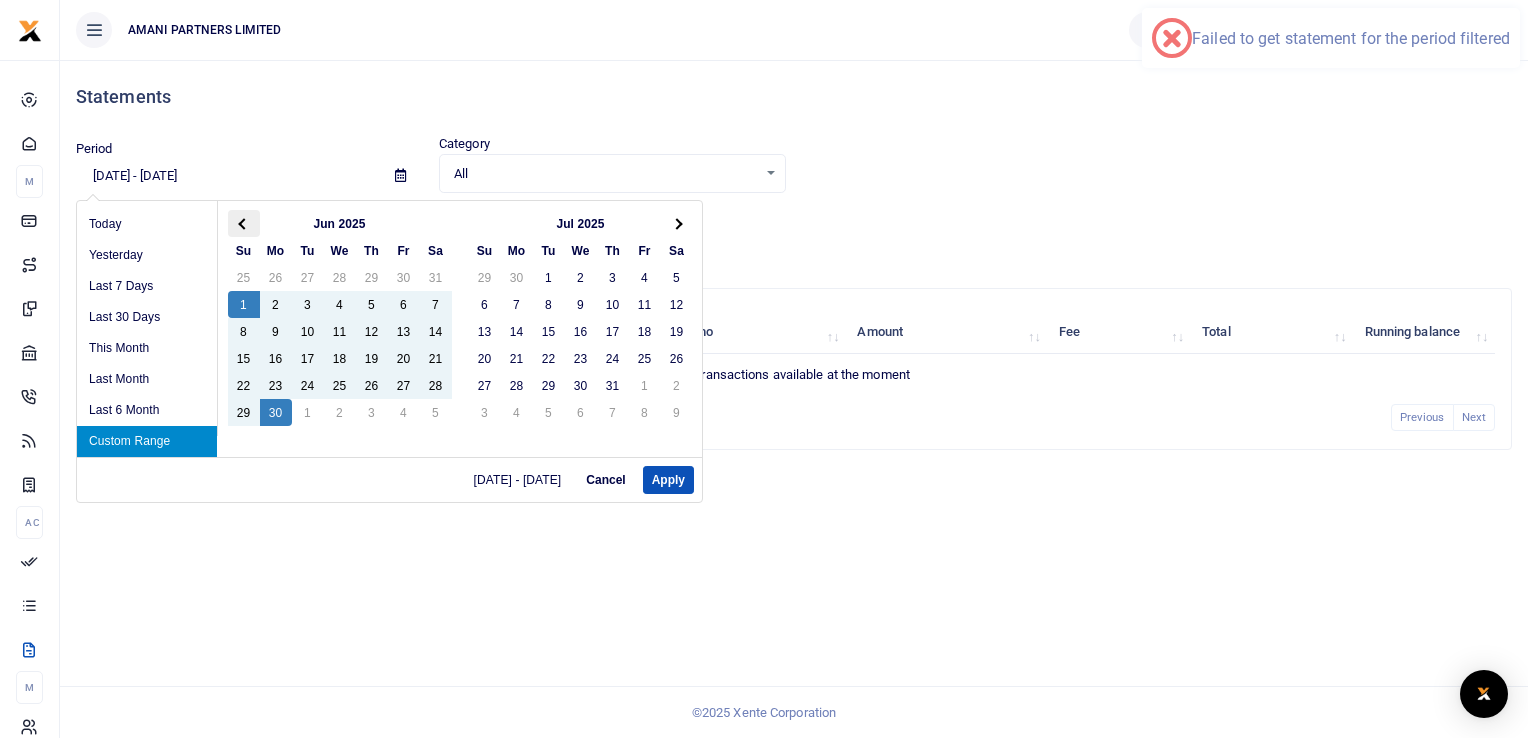 click at bounding box center [243, 223] 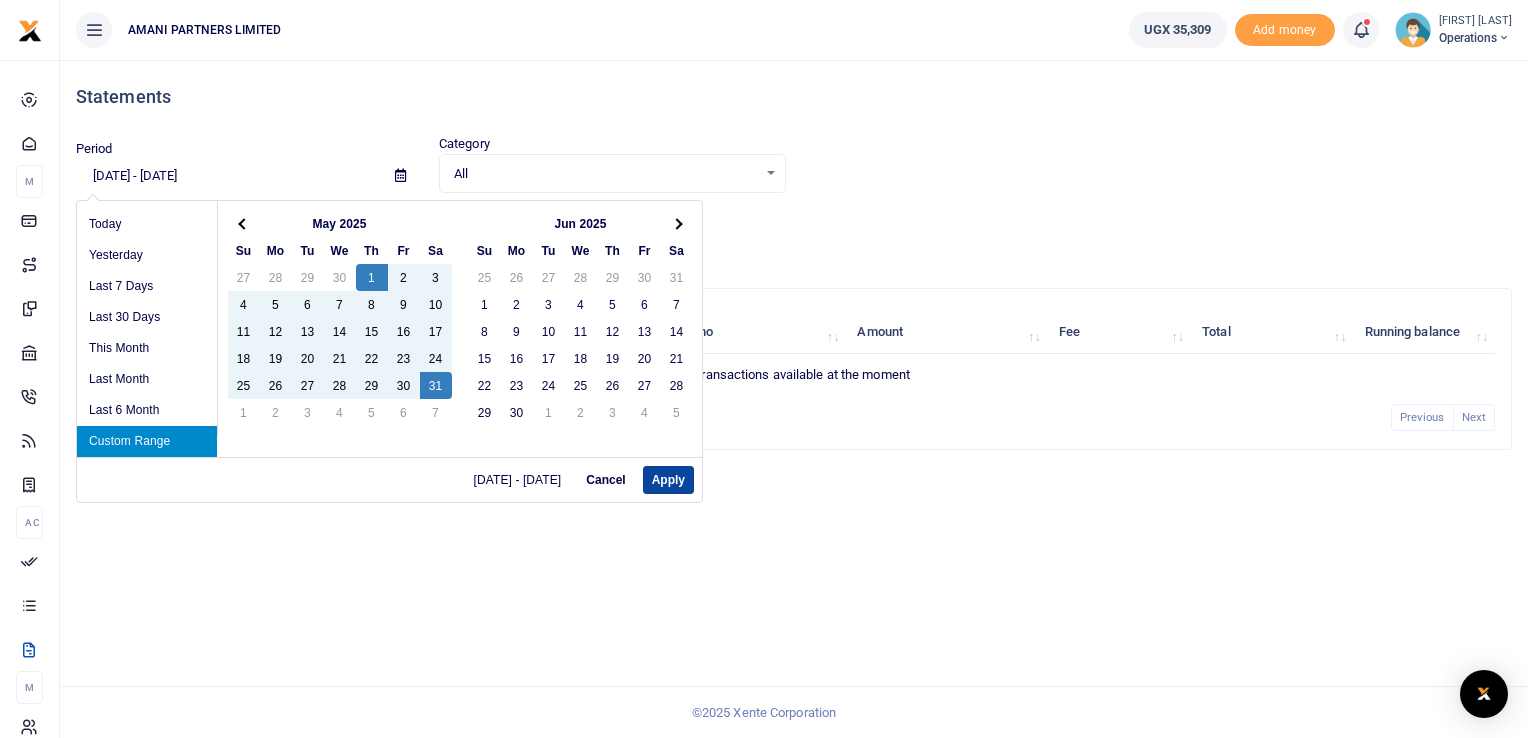 click on "Apply" at bounding box center [668, 480] 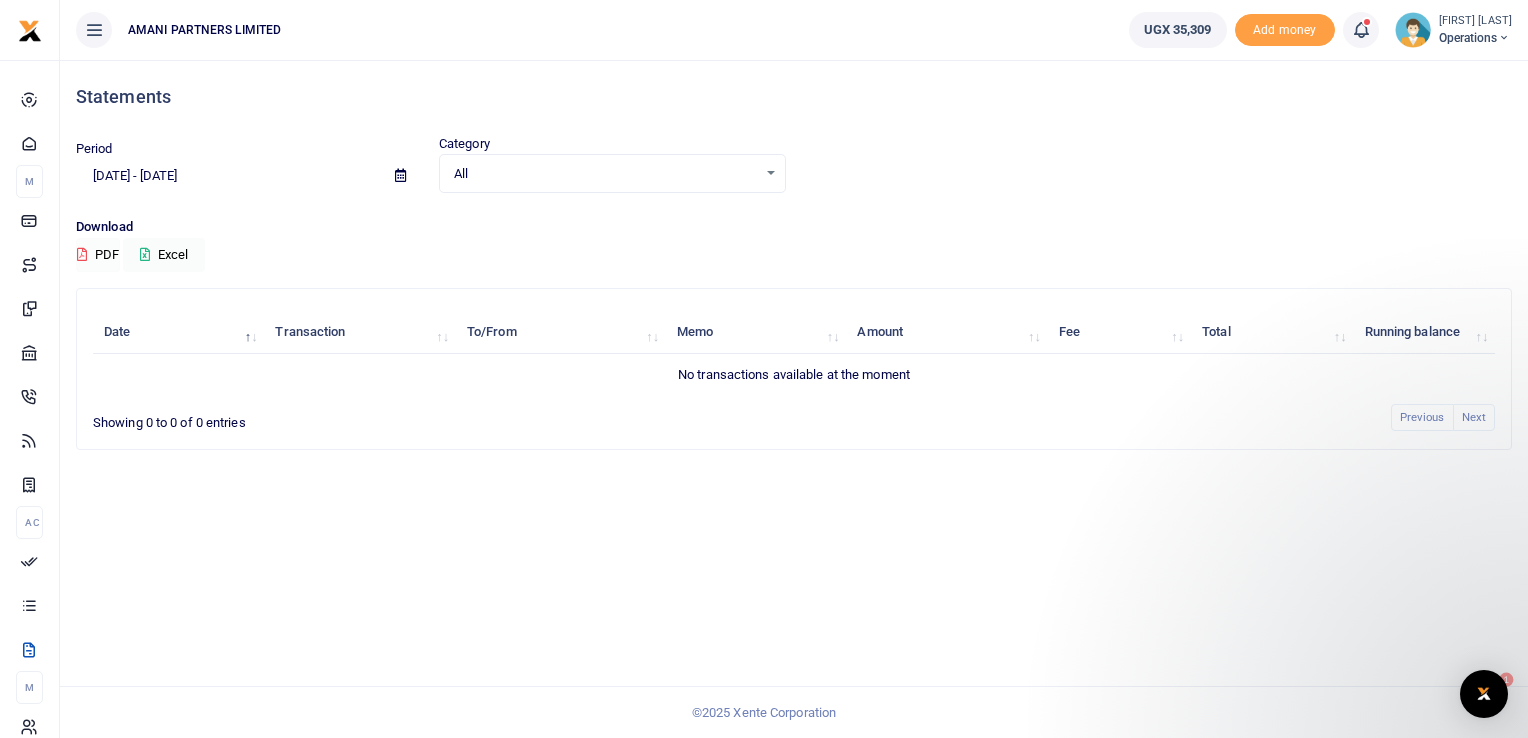 click on "PDF" at bounding box center [98, 255] 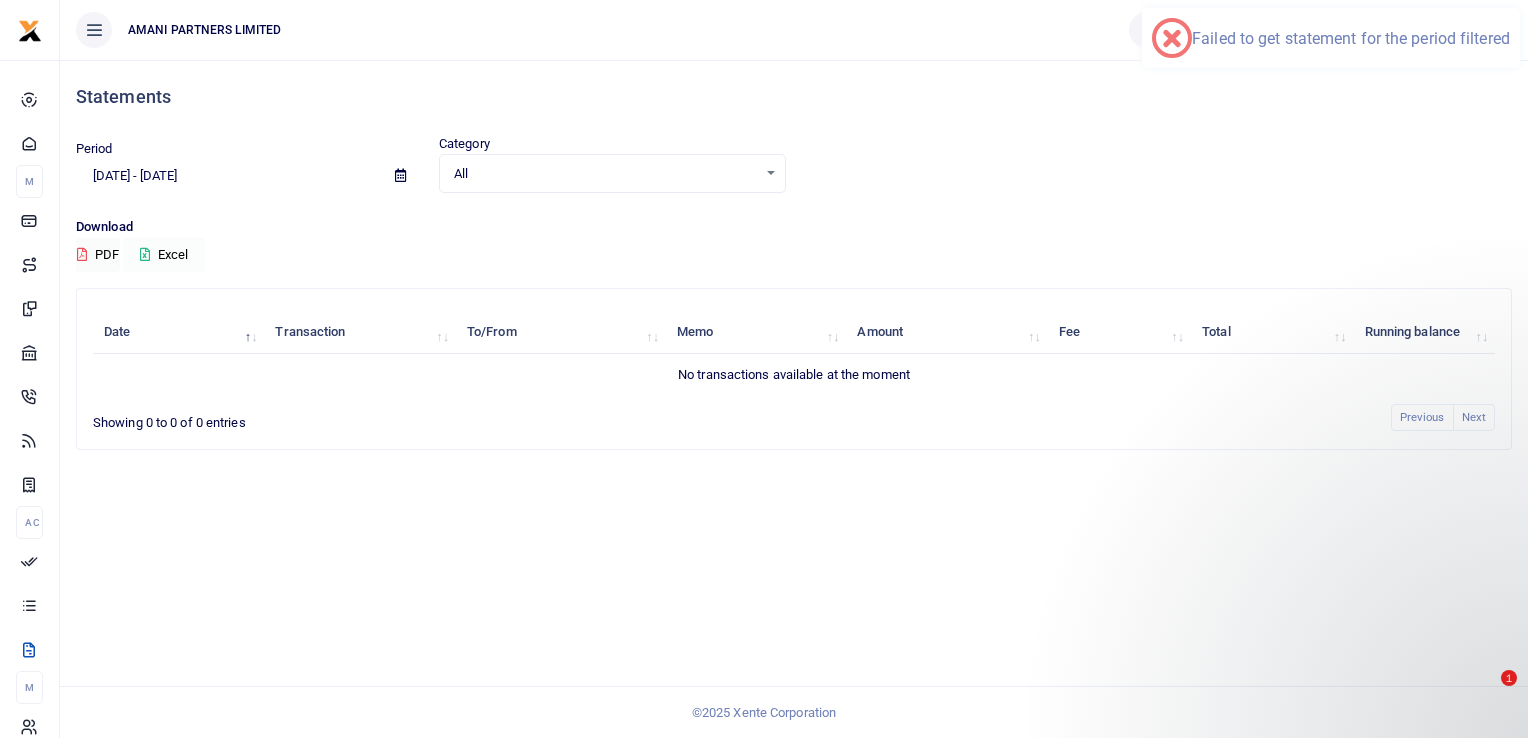 click on "Excel" at bounding box center (164, 255) 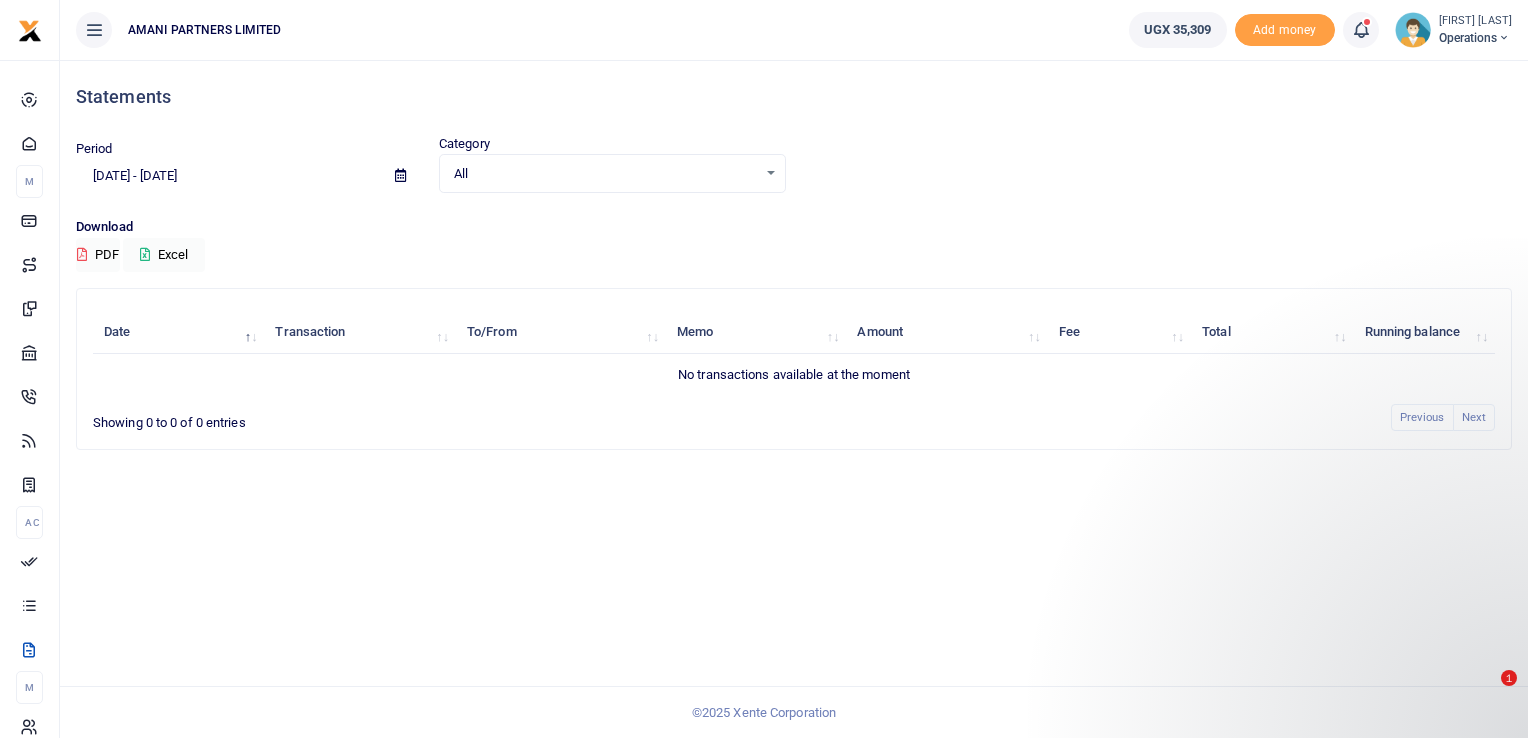 click at bounding box center [400, 176] 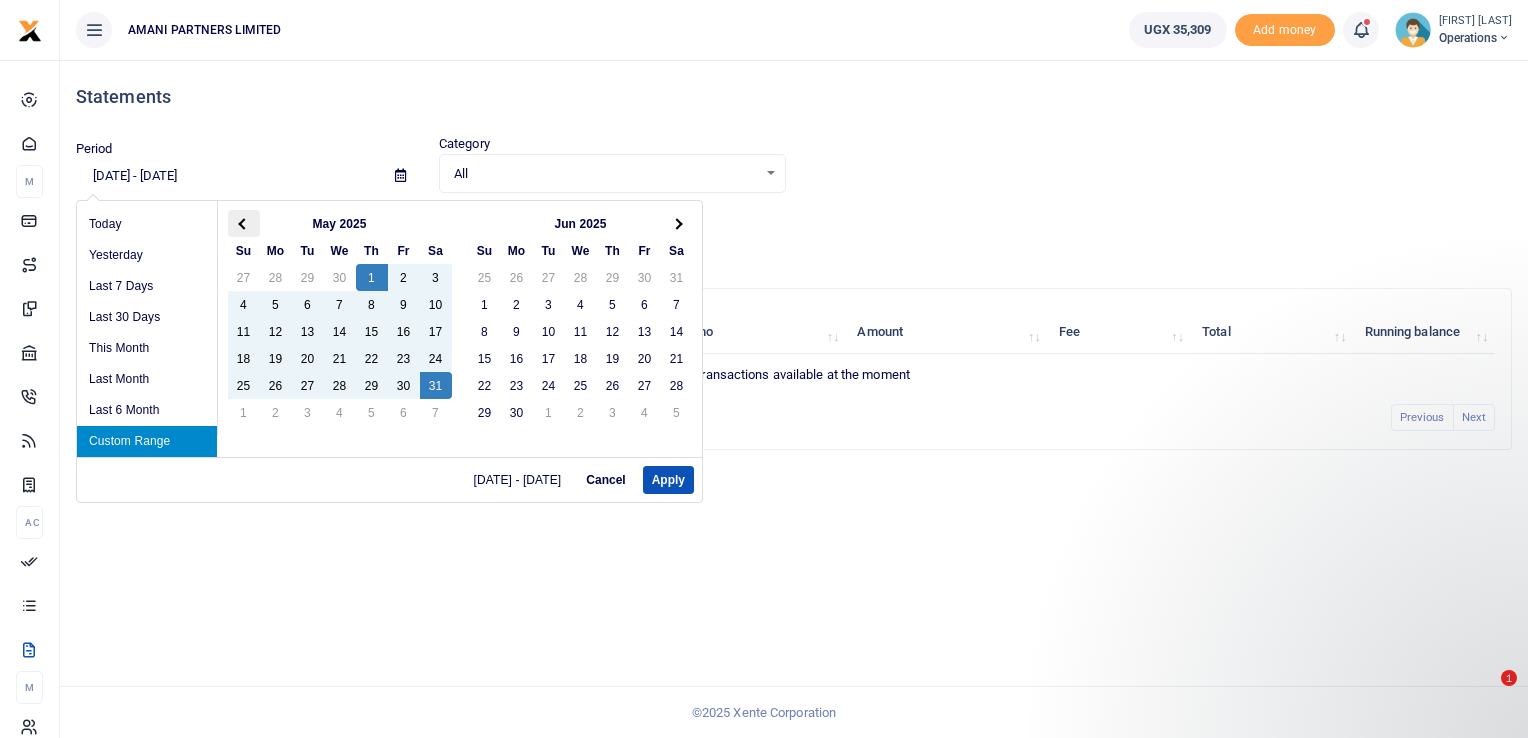 click at bounding box center [243, 223] 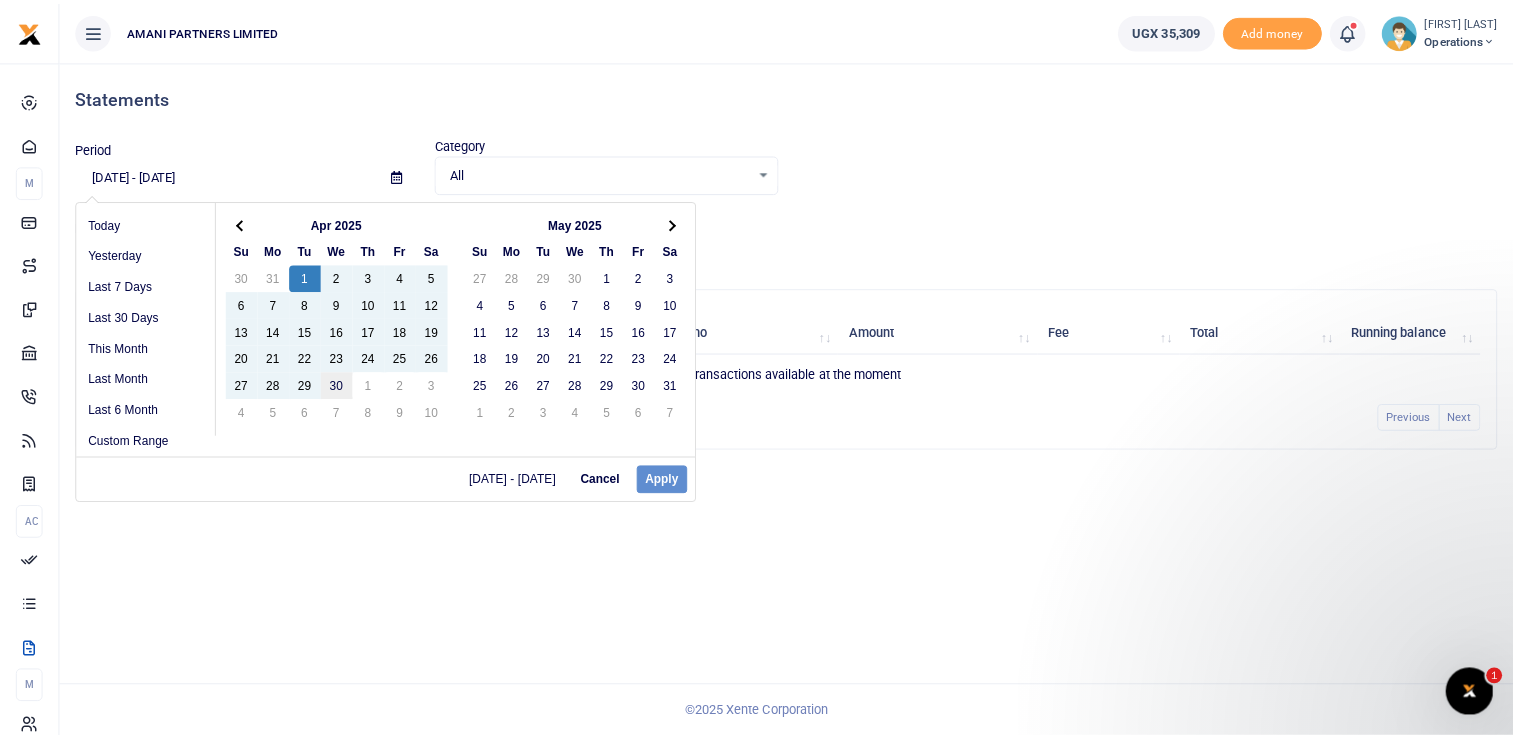 scroll, scrollTop: 0, scrollLeft: 0, axis: both 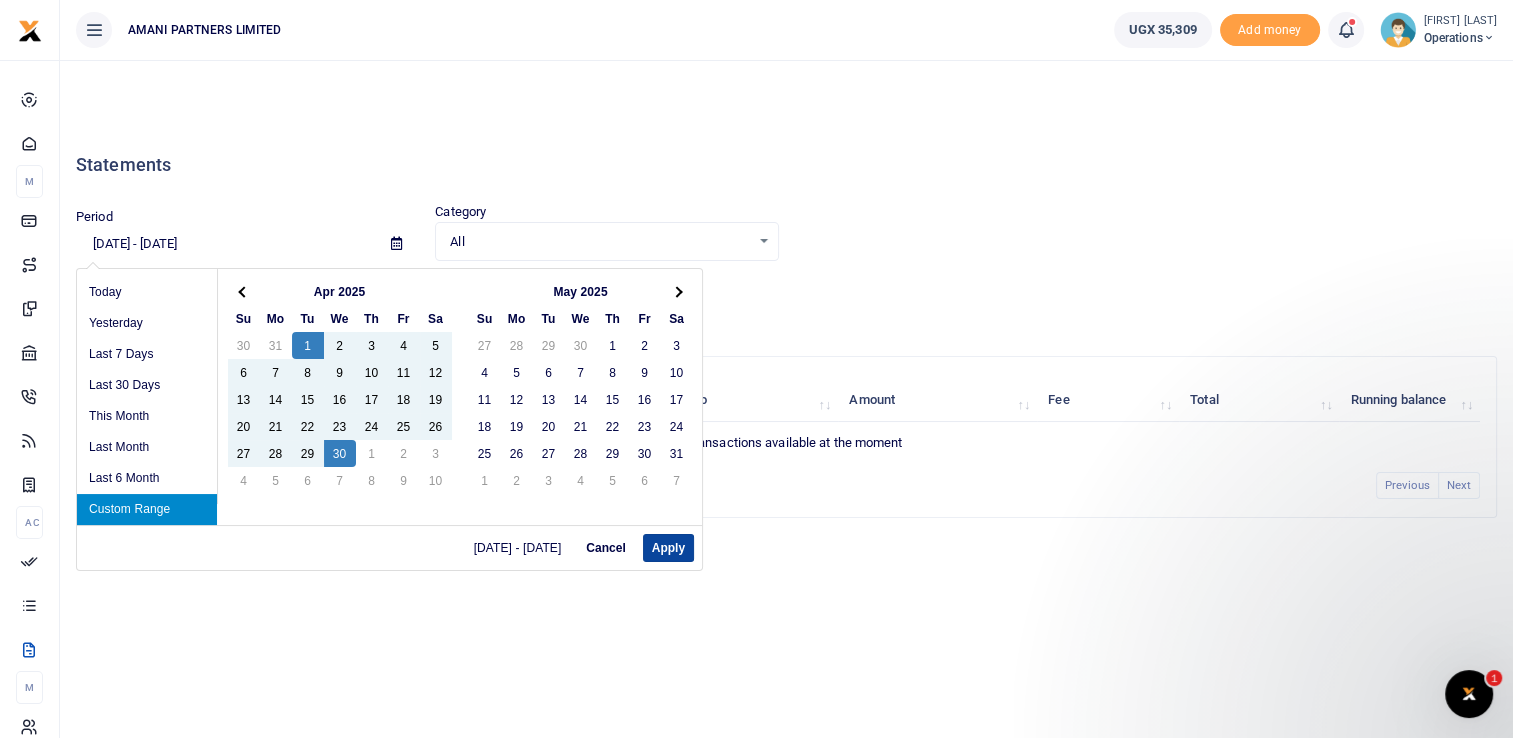 click on "Apply" at bounding box center (668, 548) 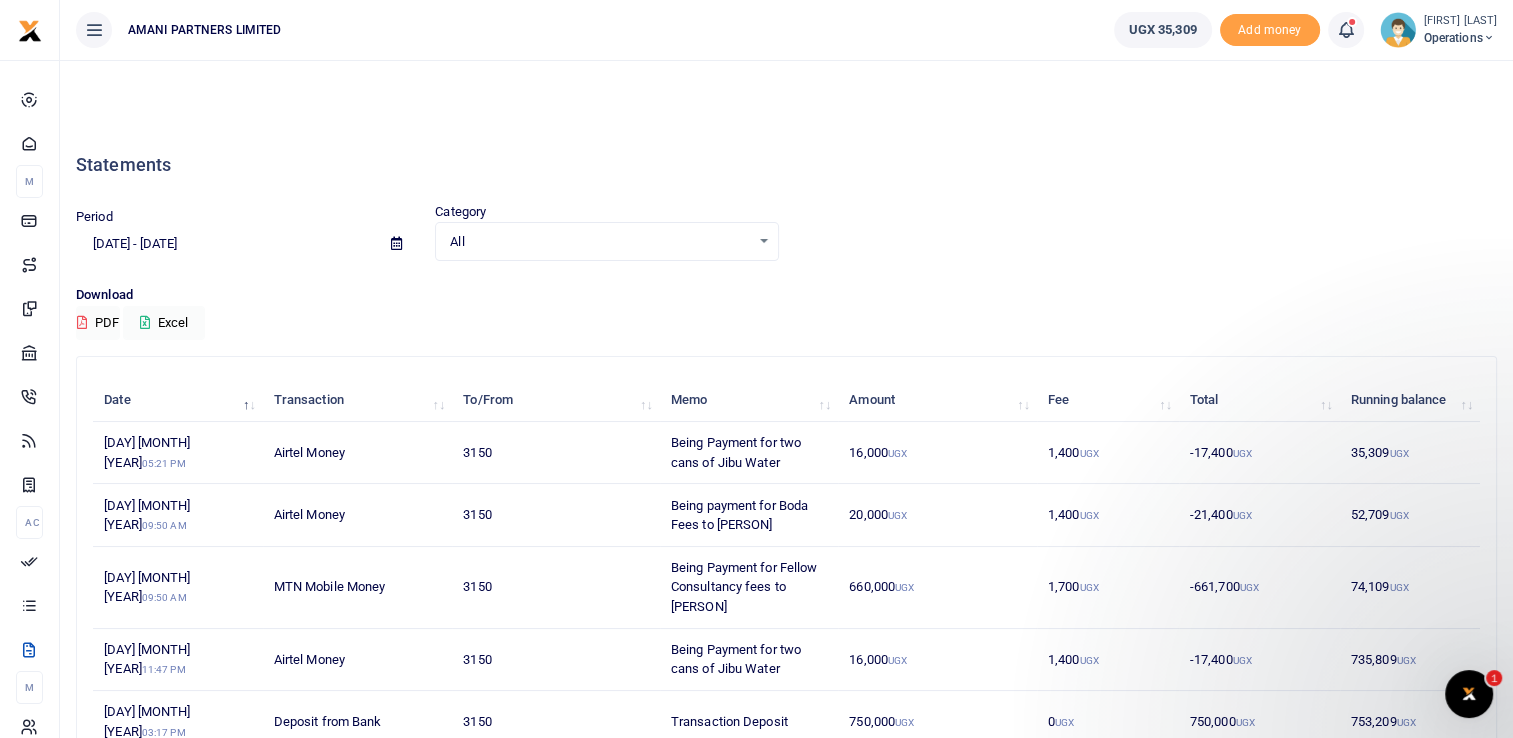 scroll, scrollTop: 0, scrollLeft: 0, axis: both 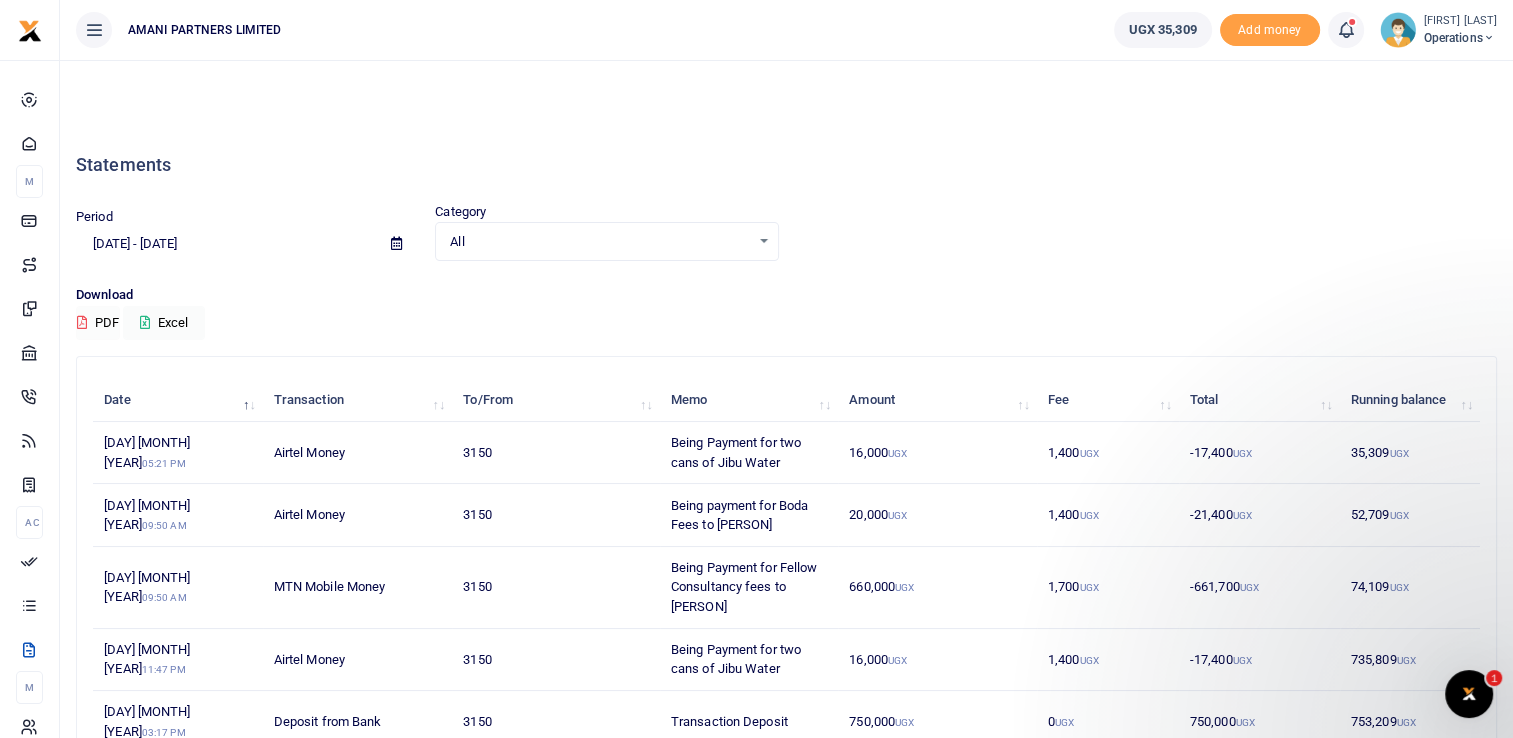 click on "PDF" at bounding box center (98, 323) 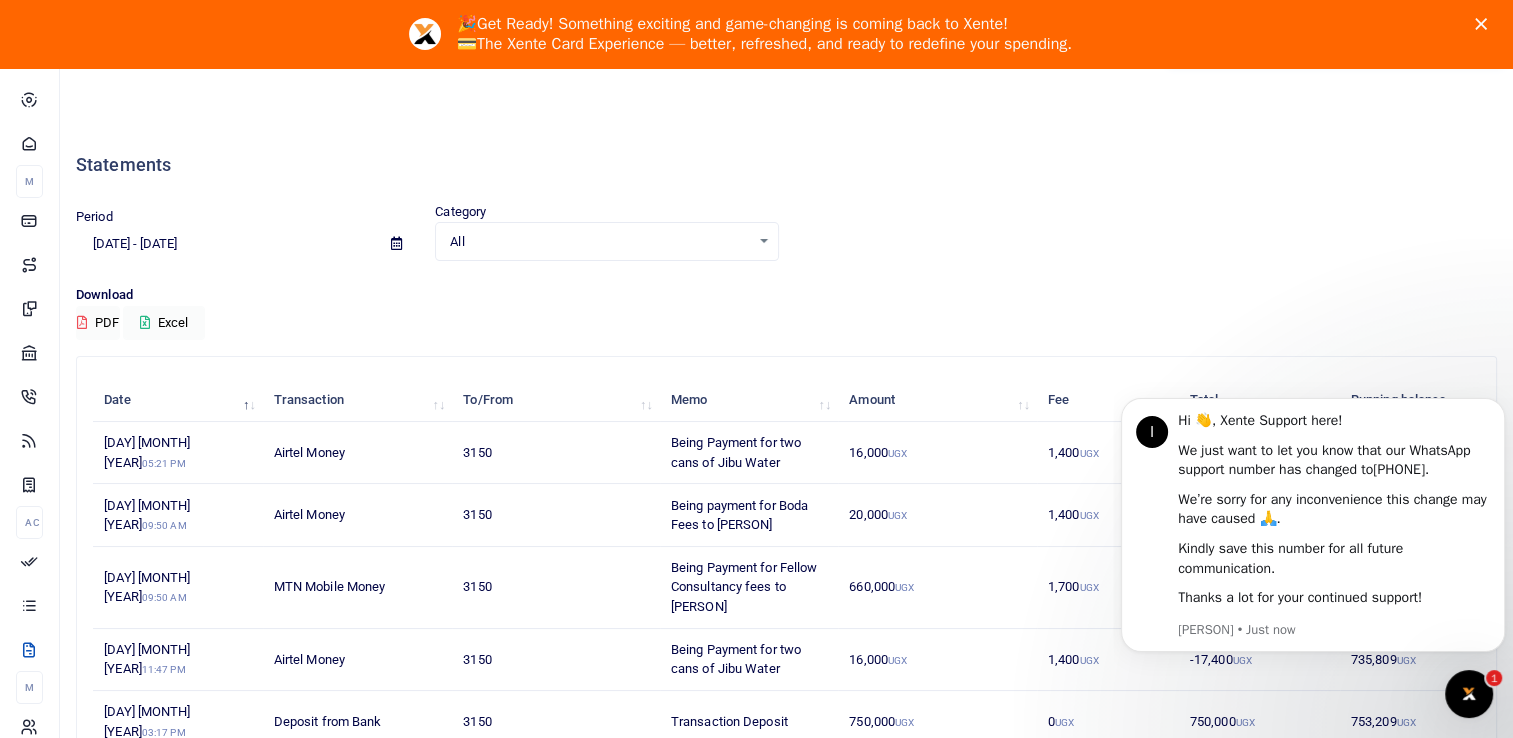 scroll, scrollTop: 0, scrollLeft: 0, axis: both 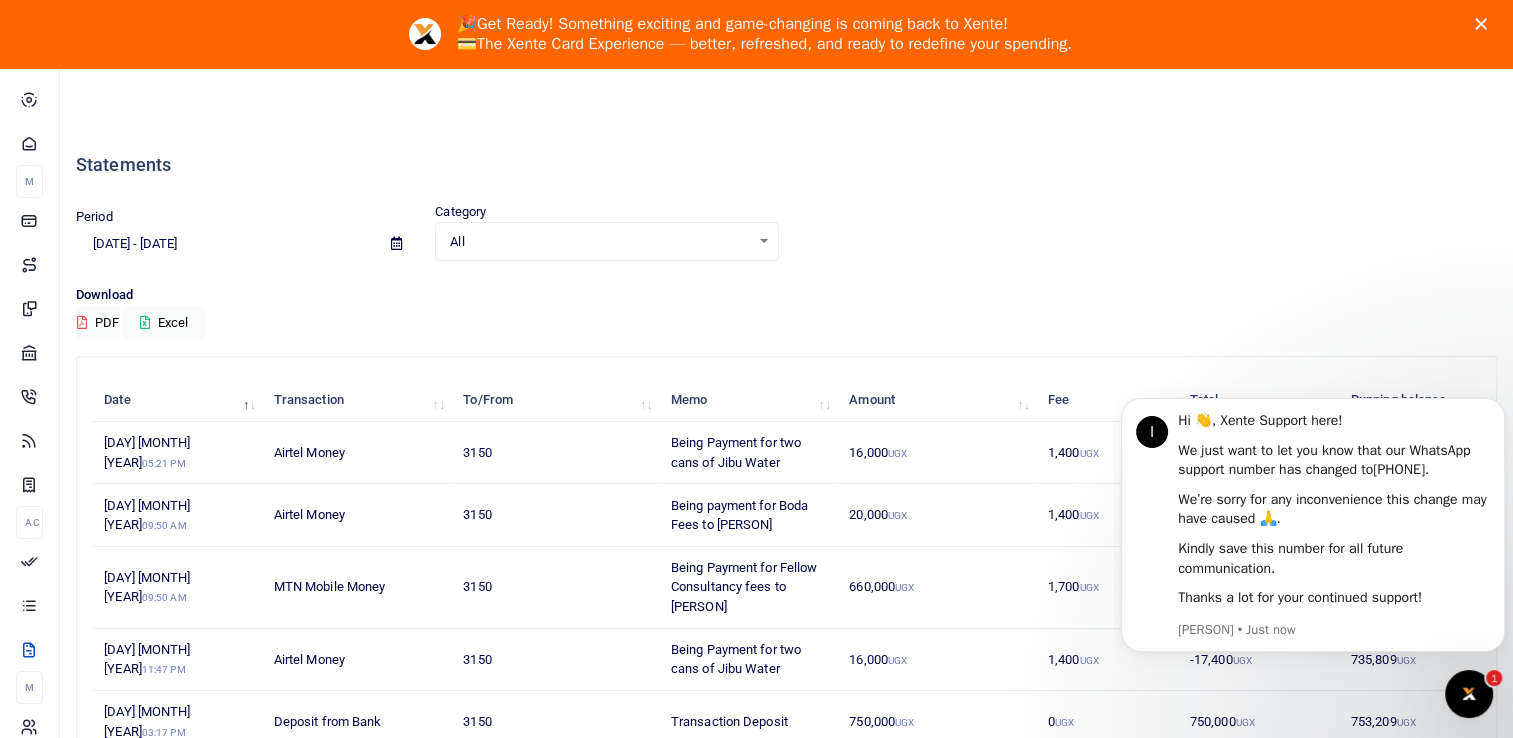 click at bounding box center [1485, 24] 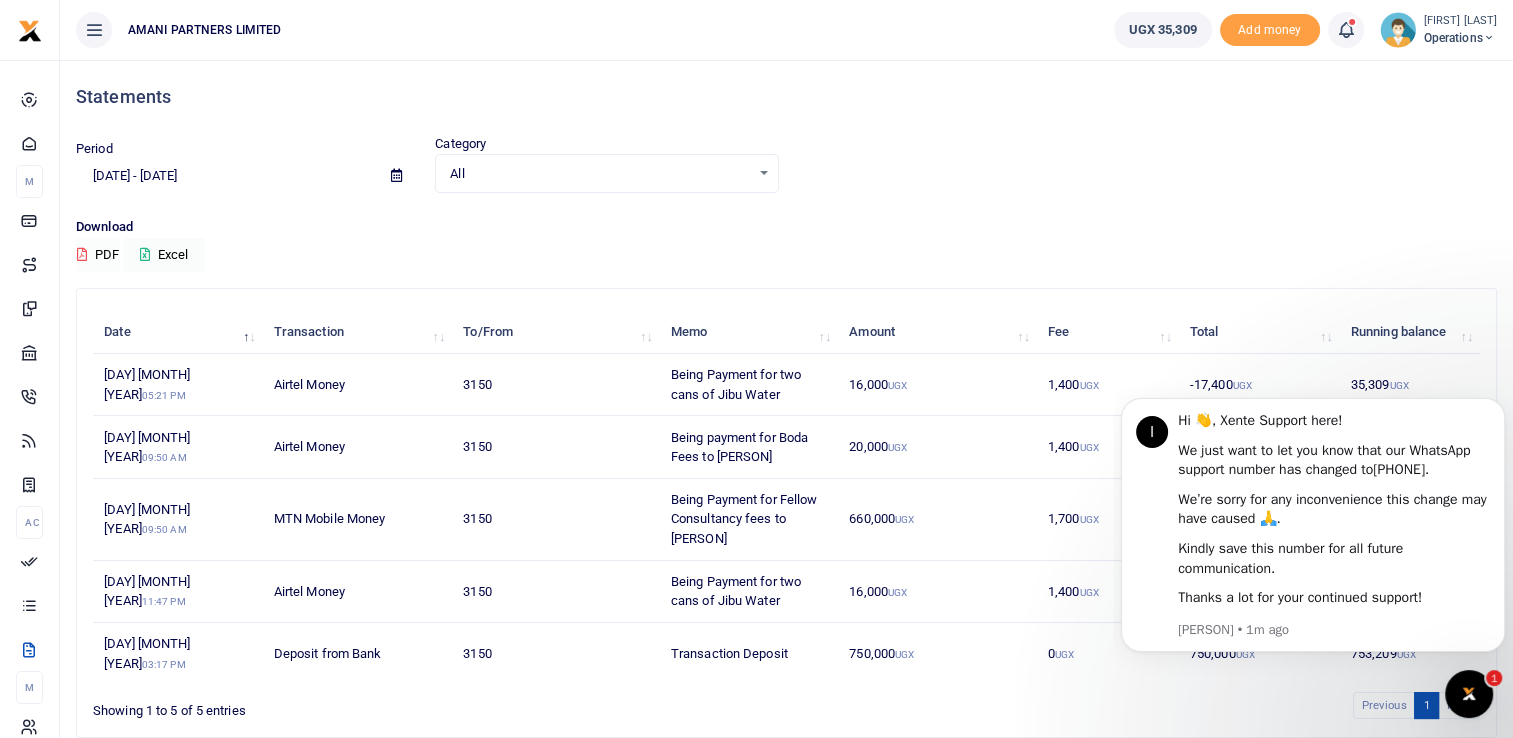 click at bounding box center [82, 254] 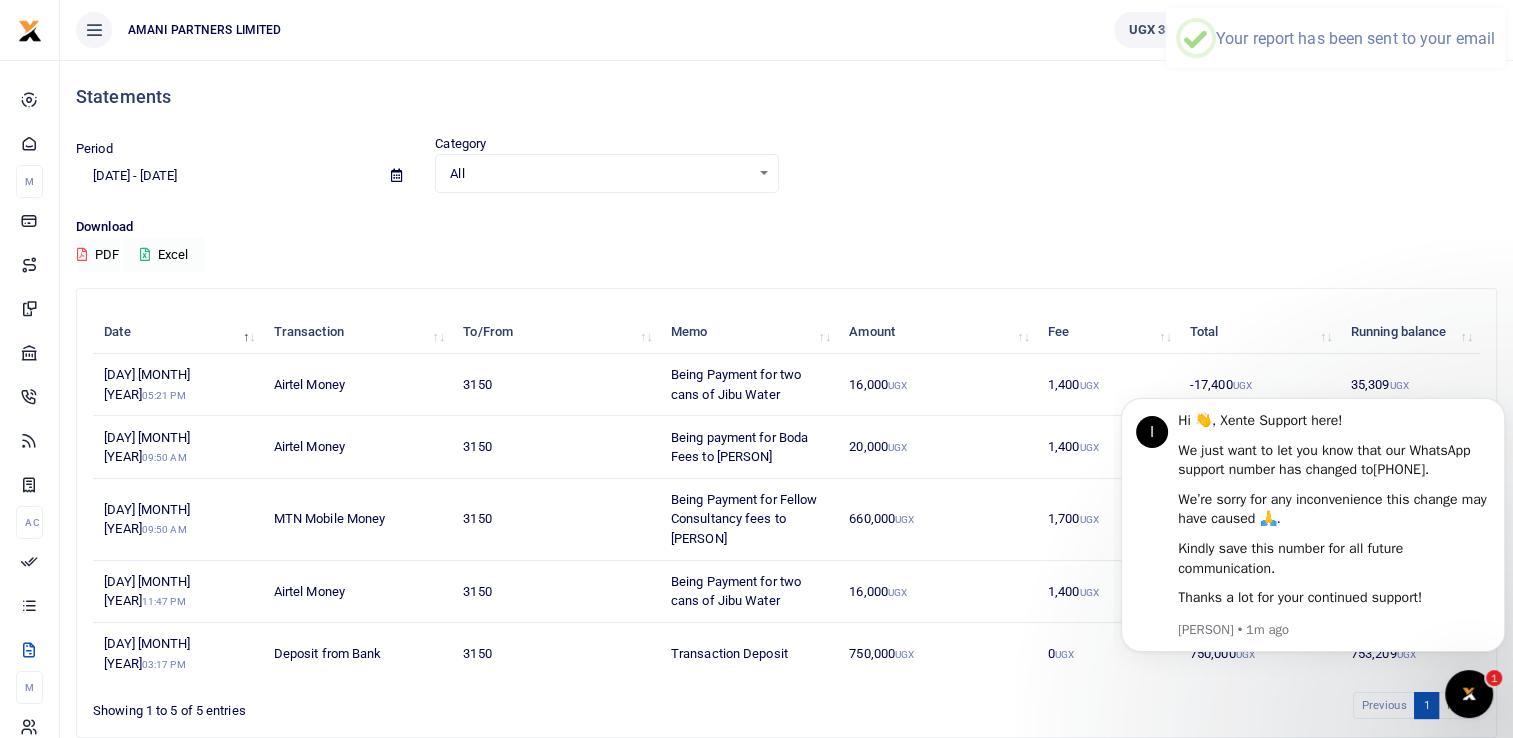 click on "Excel" at bounding box center [164, 255] 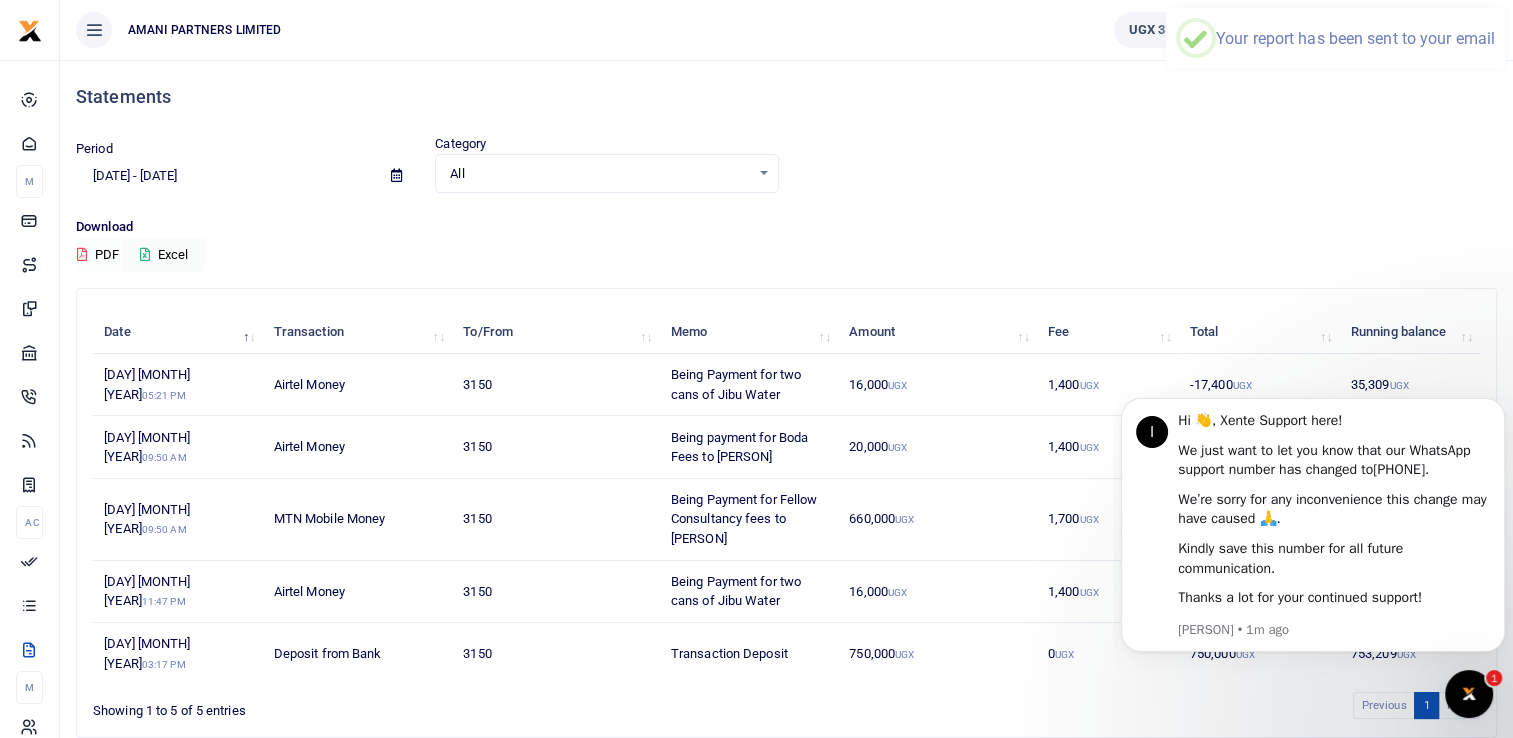 click 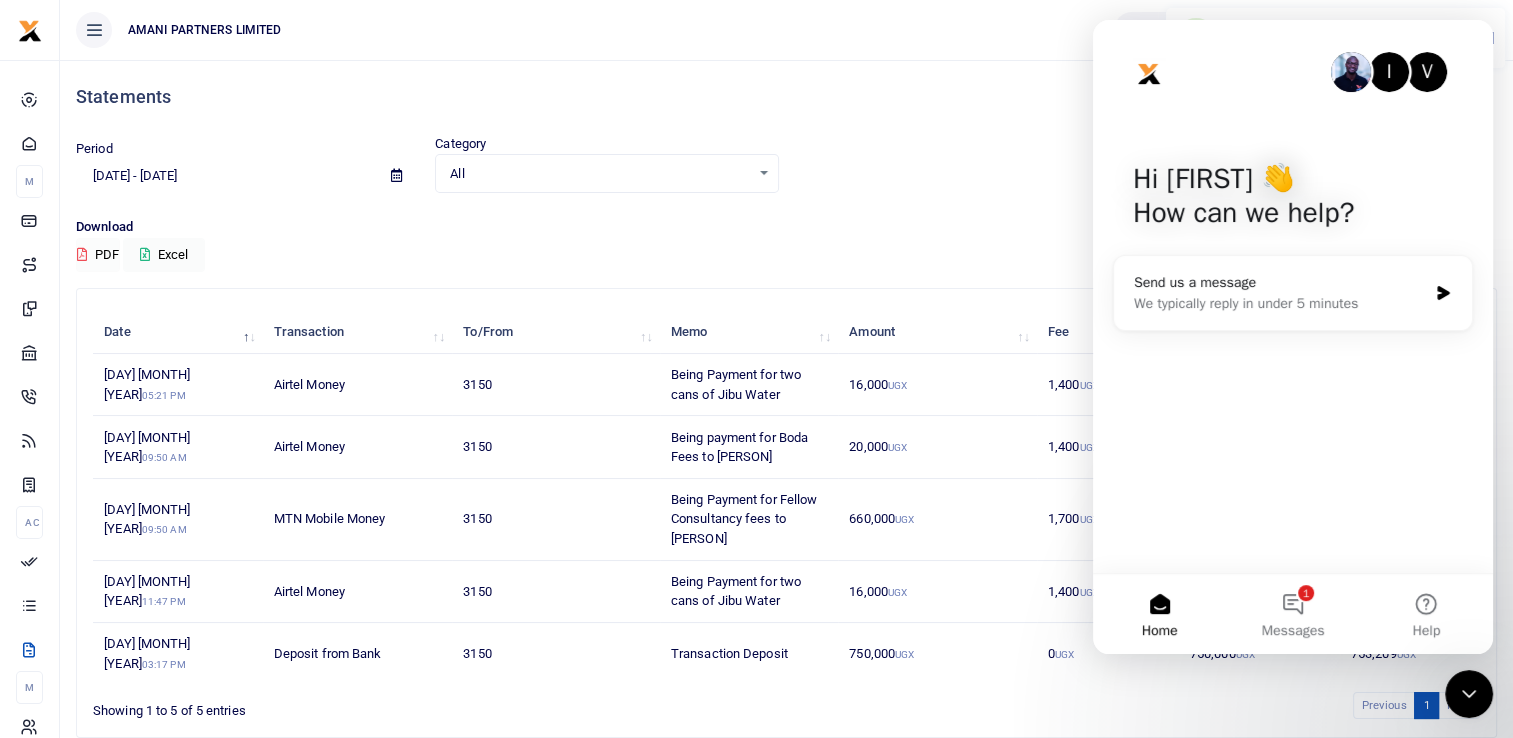 click 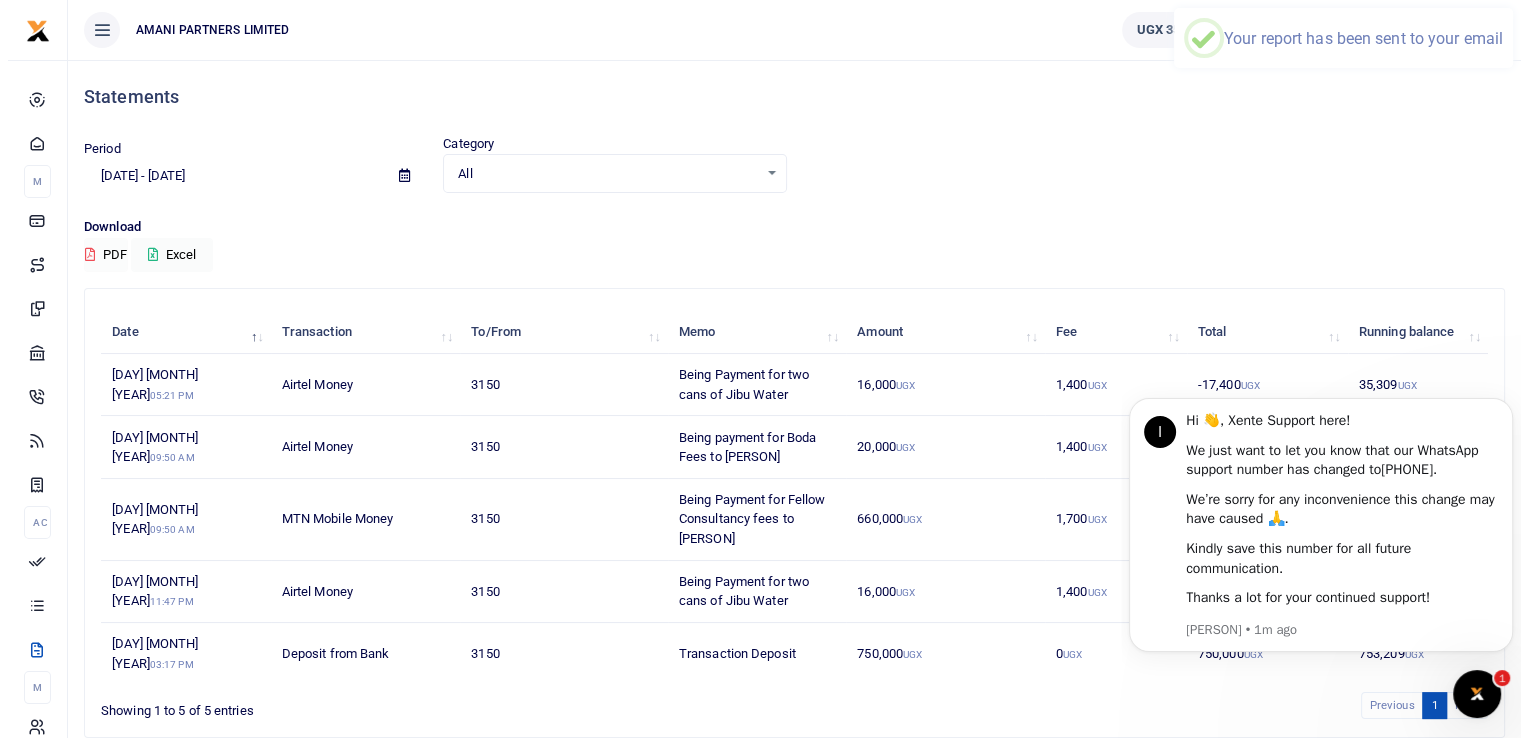 scroll, scrollTop: 0, scrollLeft: 0, axis: both 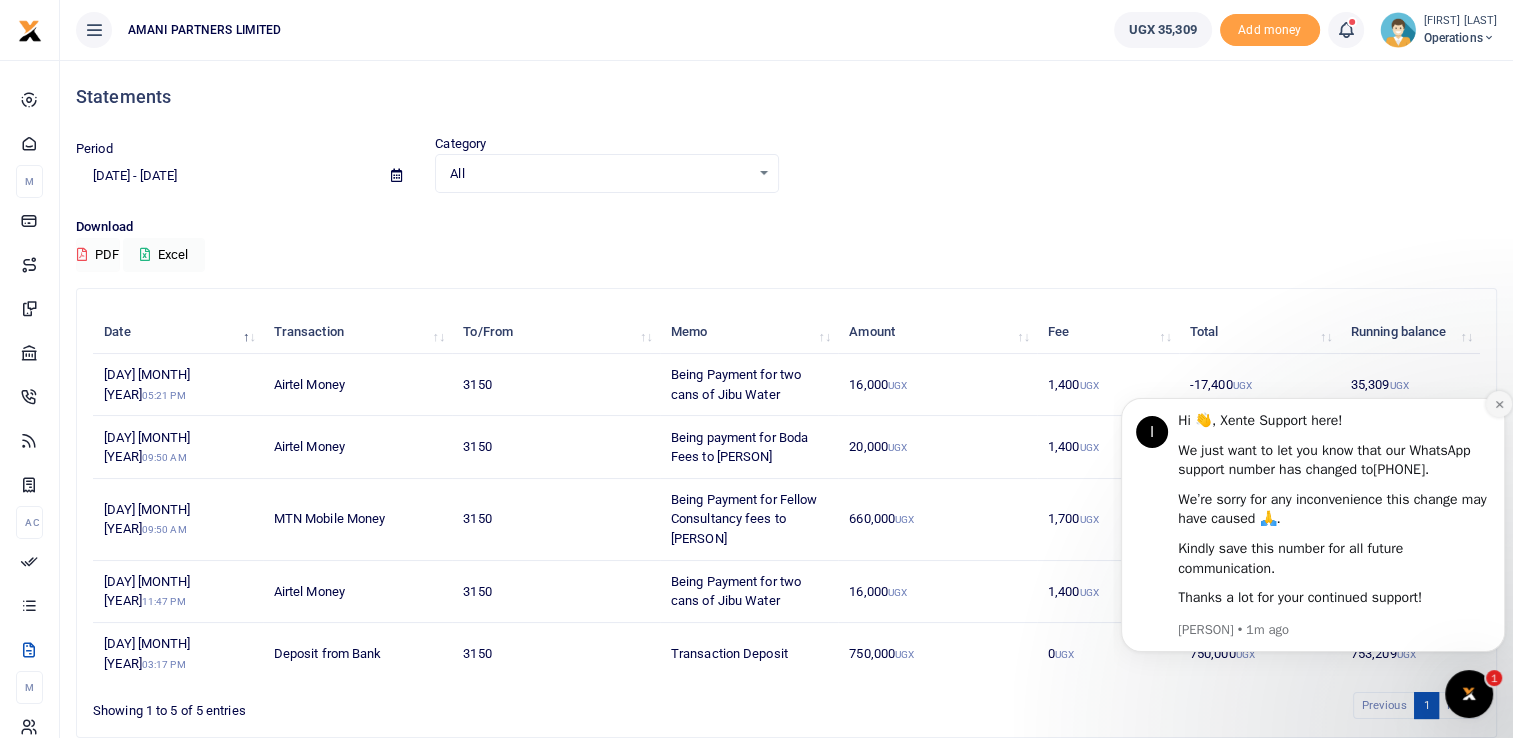 click 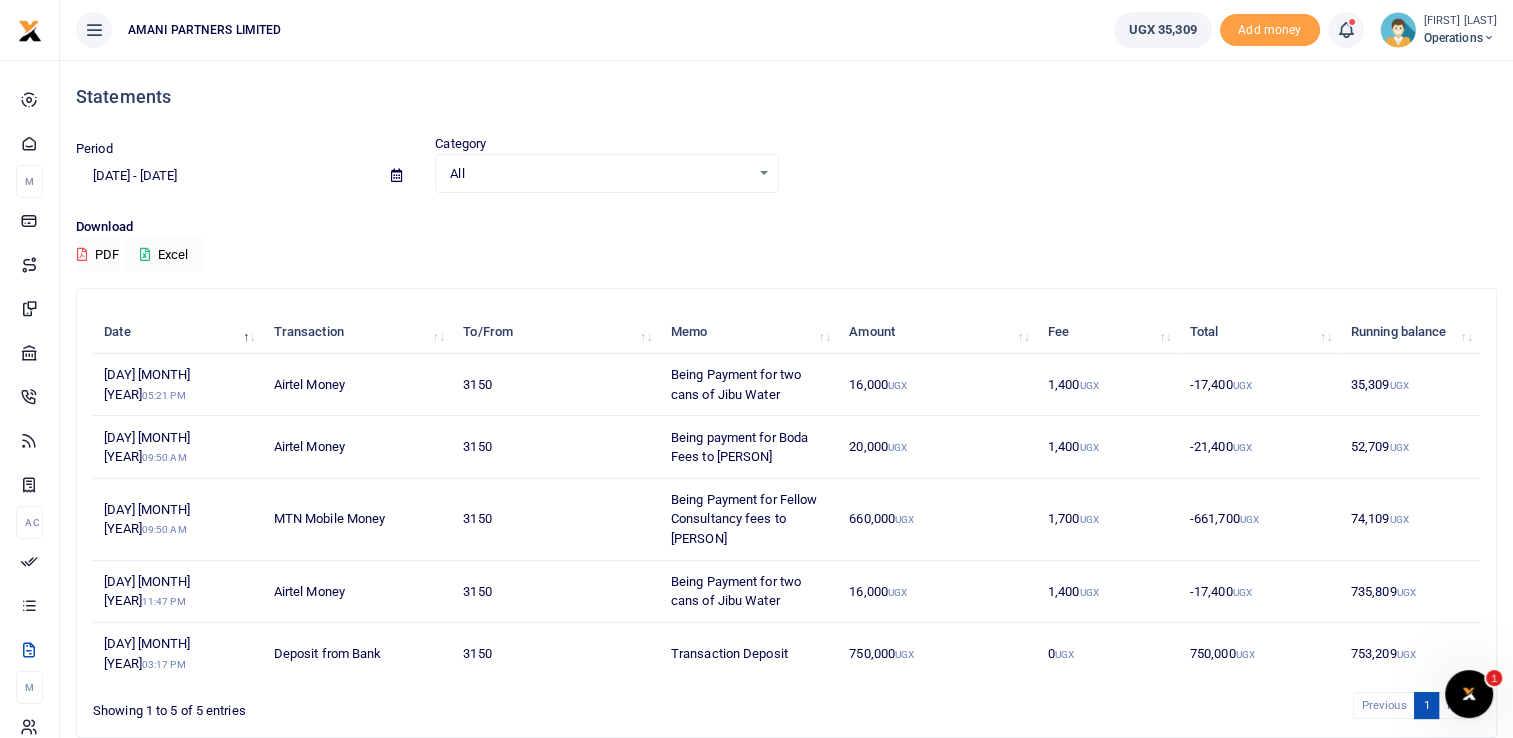 click at bounding box center (396, 176) 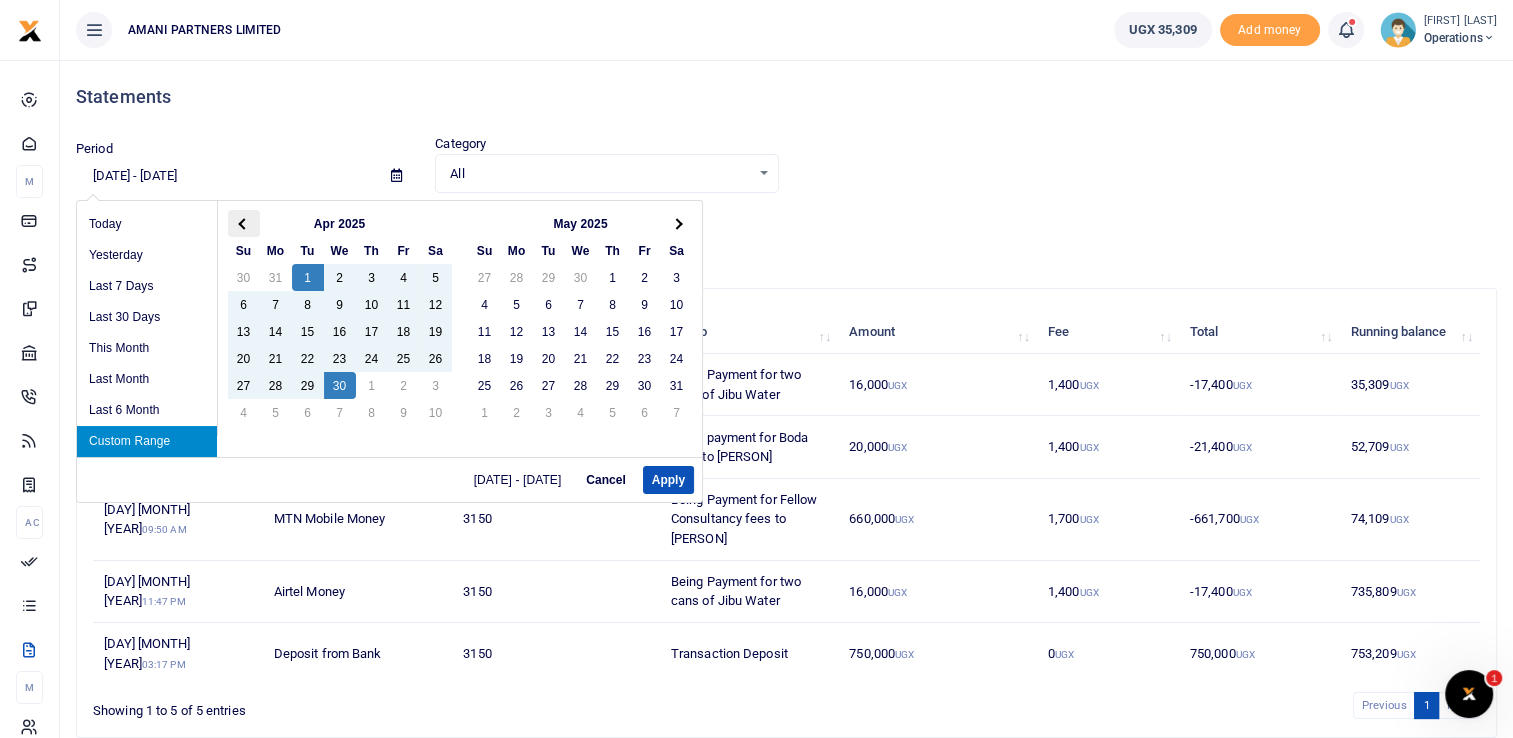 click at bounding box center [244, 223] 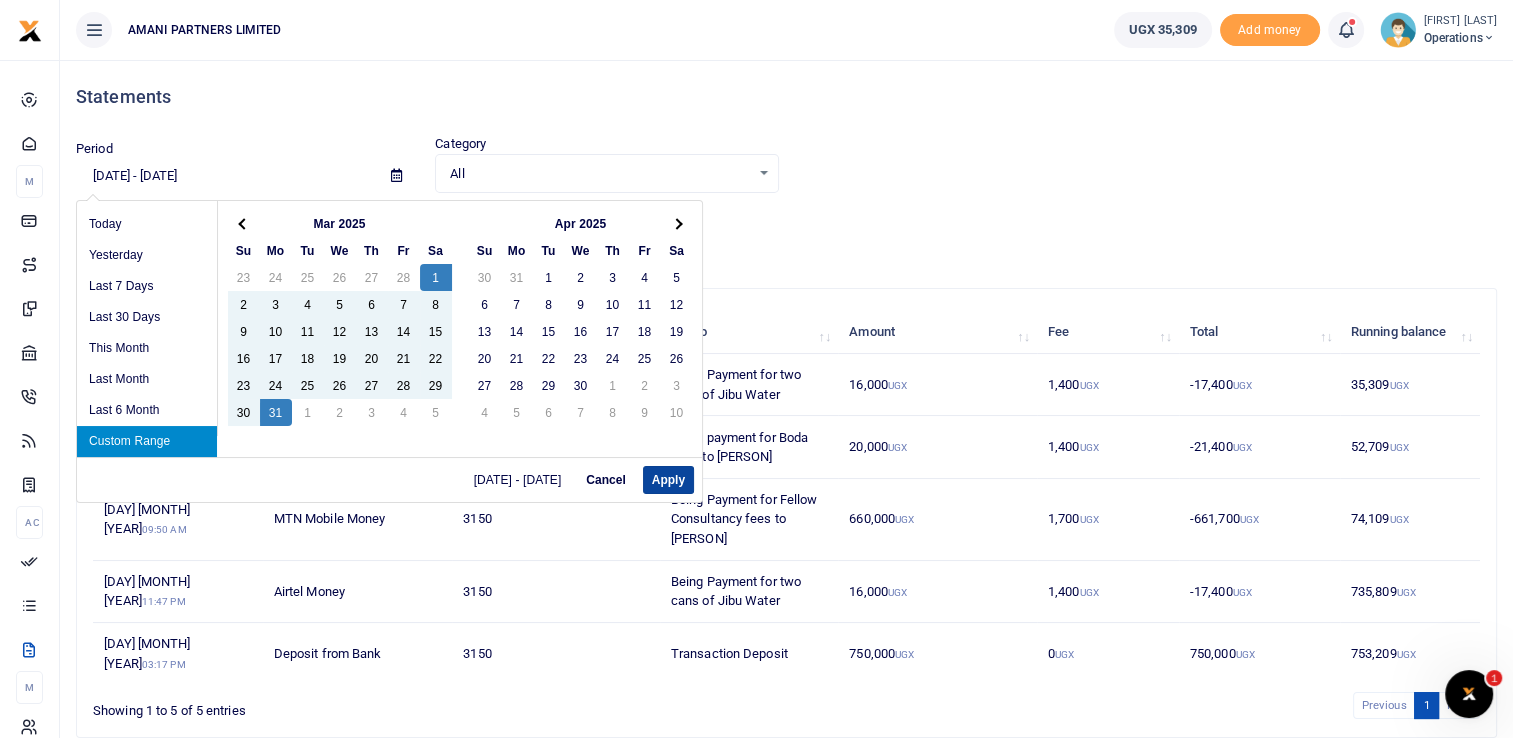 click on "Apply" at bounding box center (668, 480) 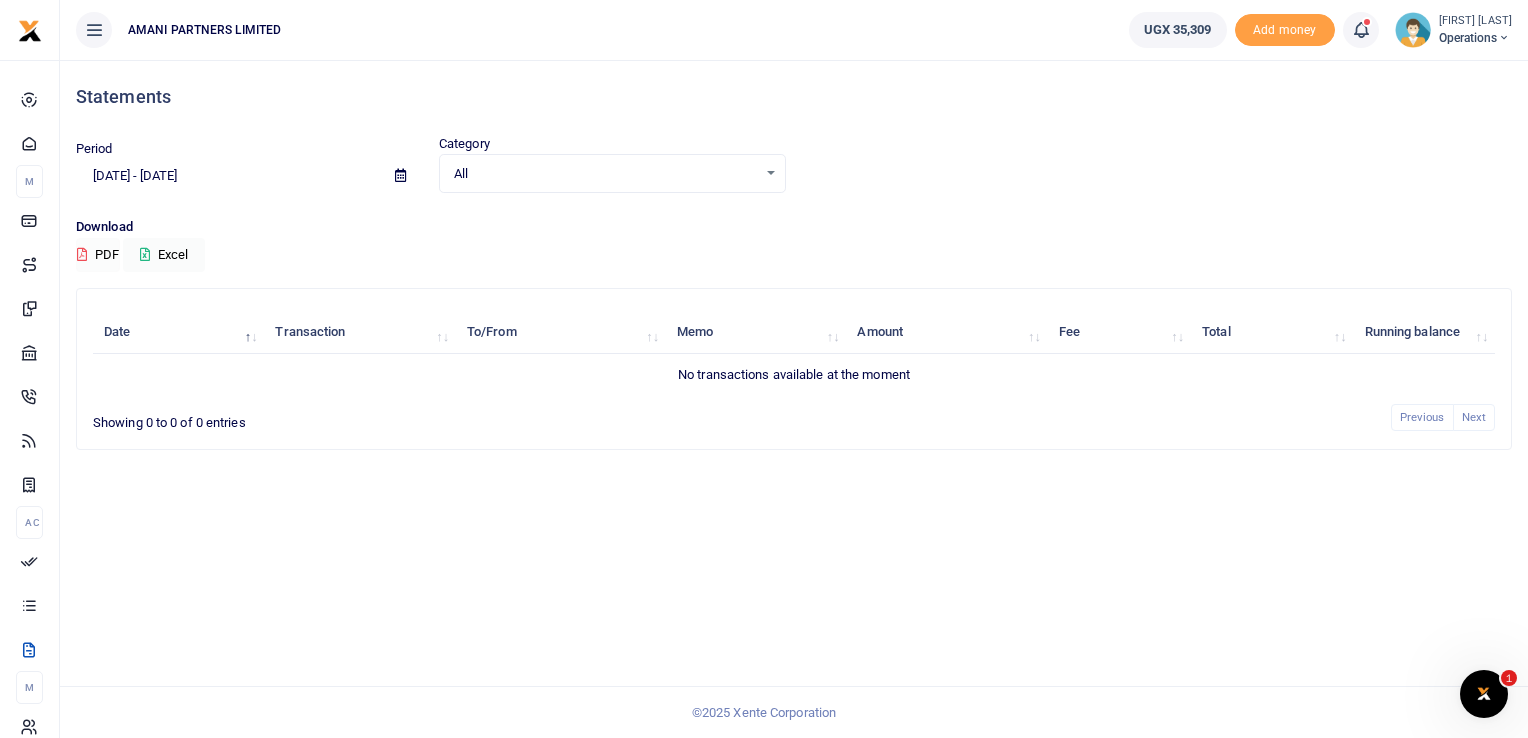 click on "PDF" at bounding box center [98, 255] 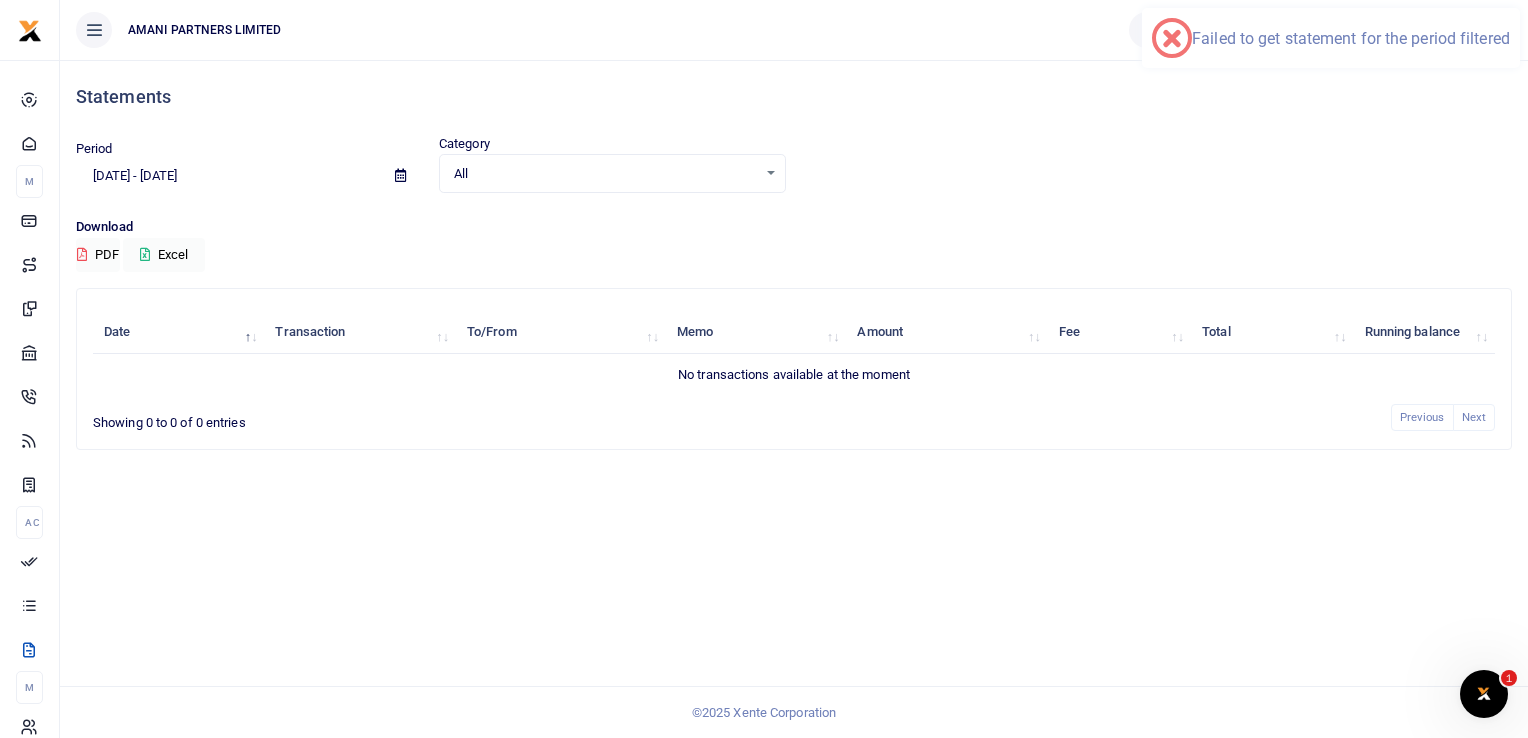 click at bounding box center [400, 175] 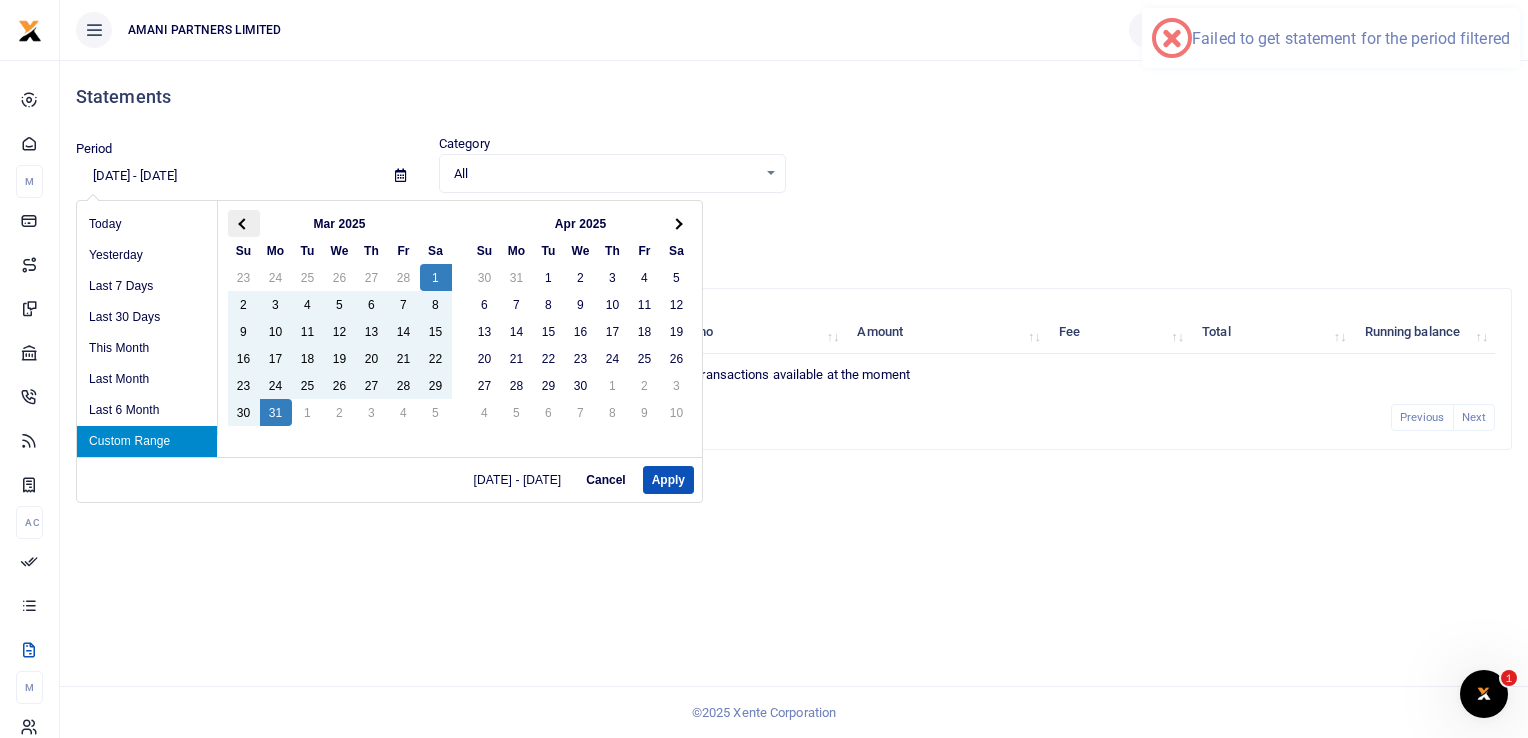 click at bounding box center (244, 223) 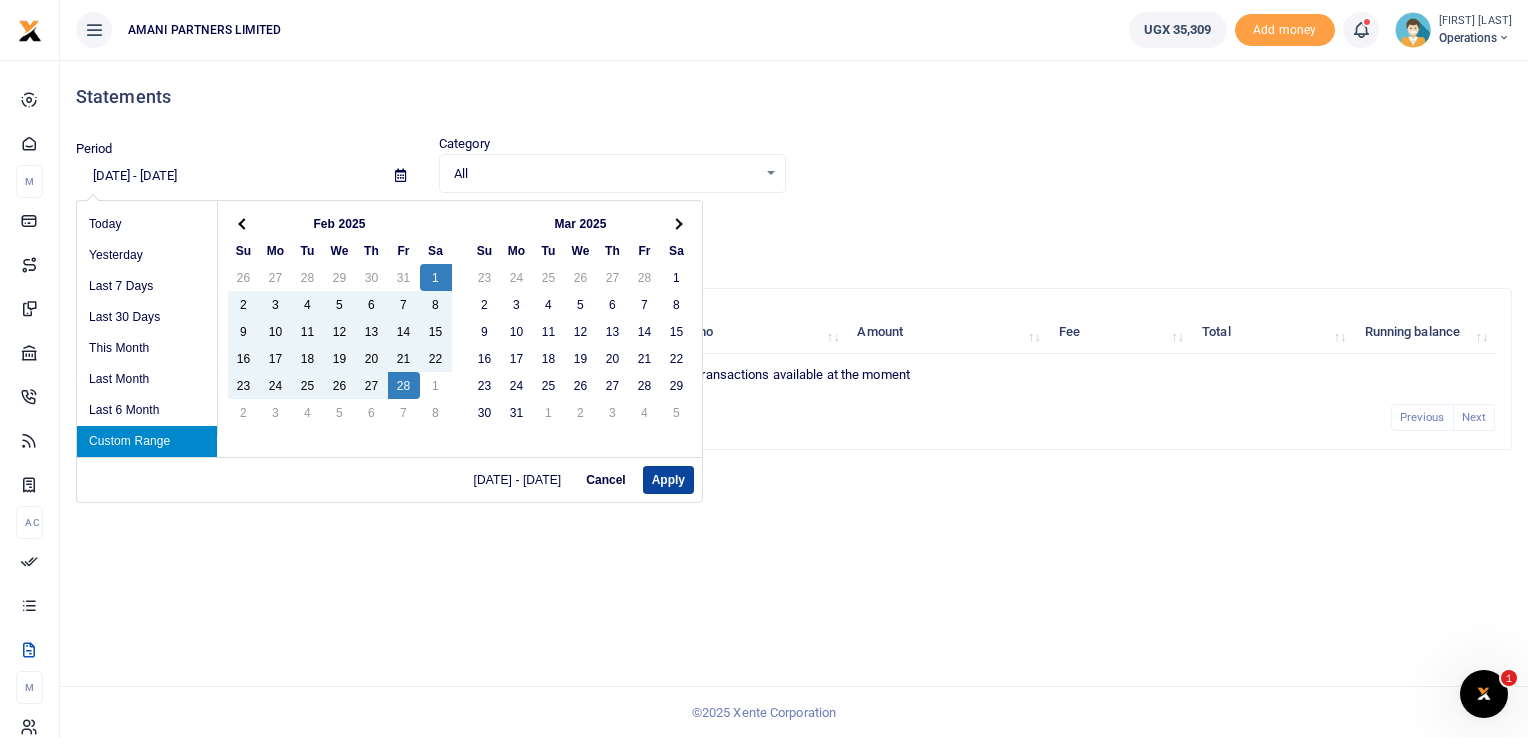 click on "Apply" at bounding box center (668, 480) 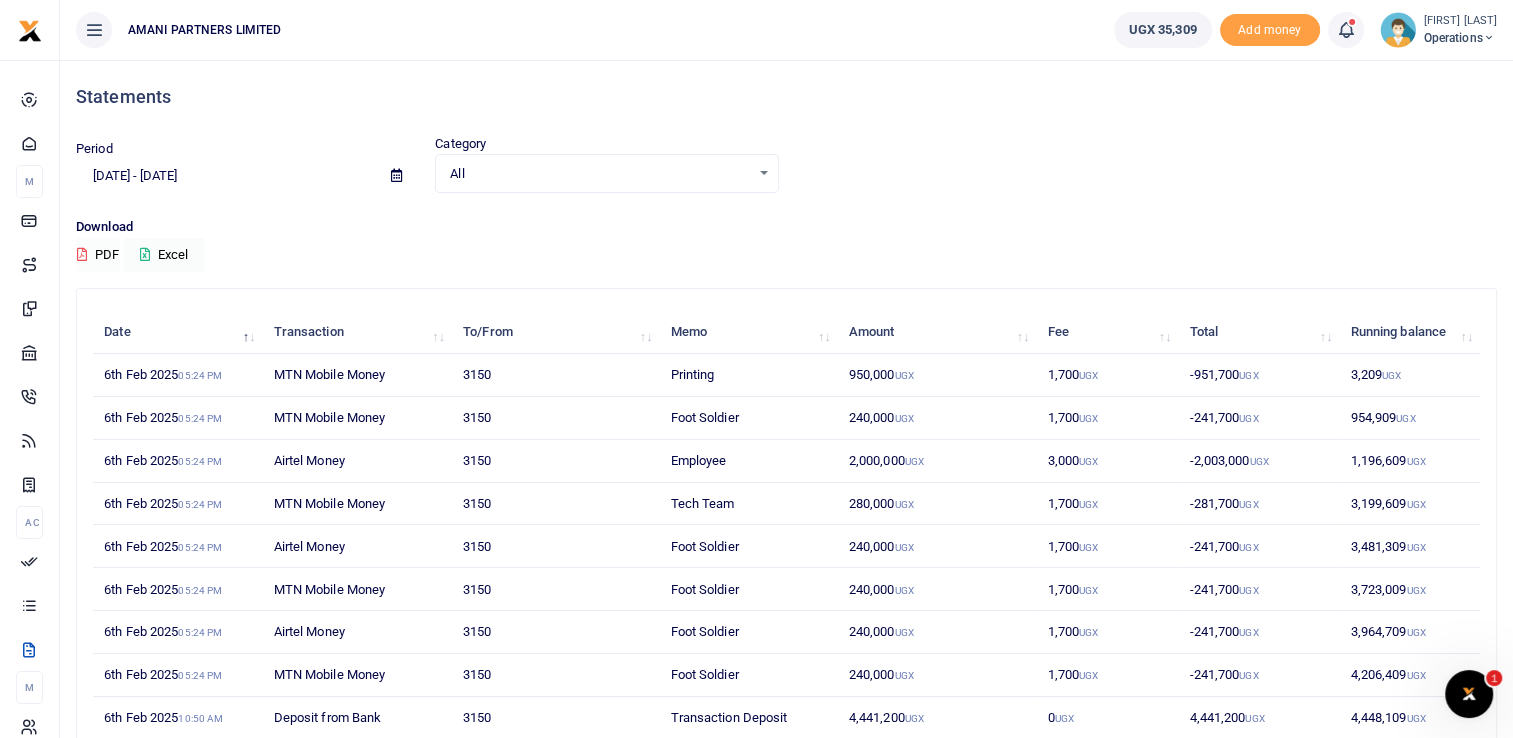 click on "PDF" at bounding box center (98, 255) 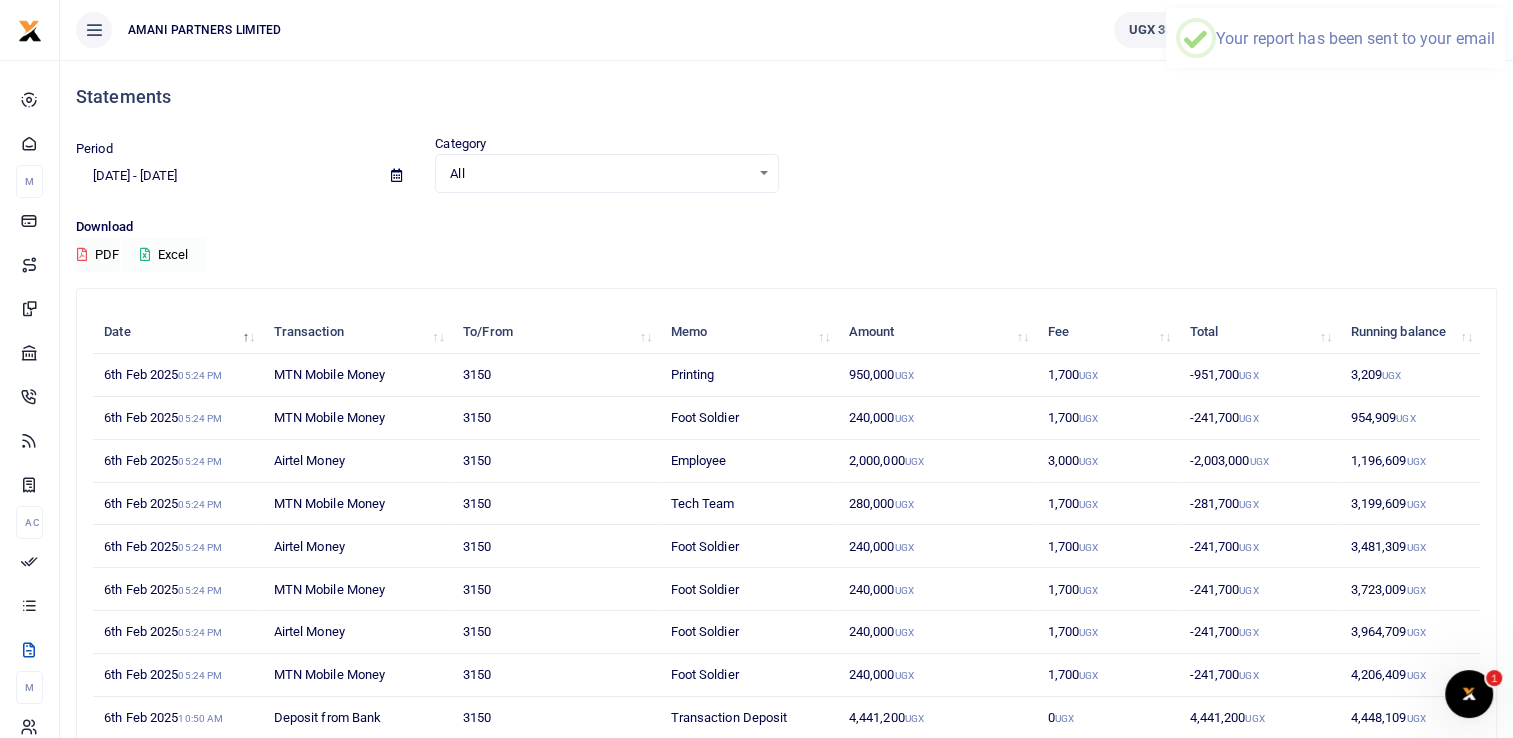 click on "Excel" at bounding box center [164, 255] 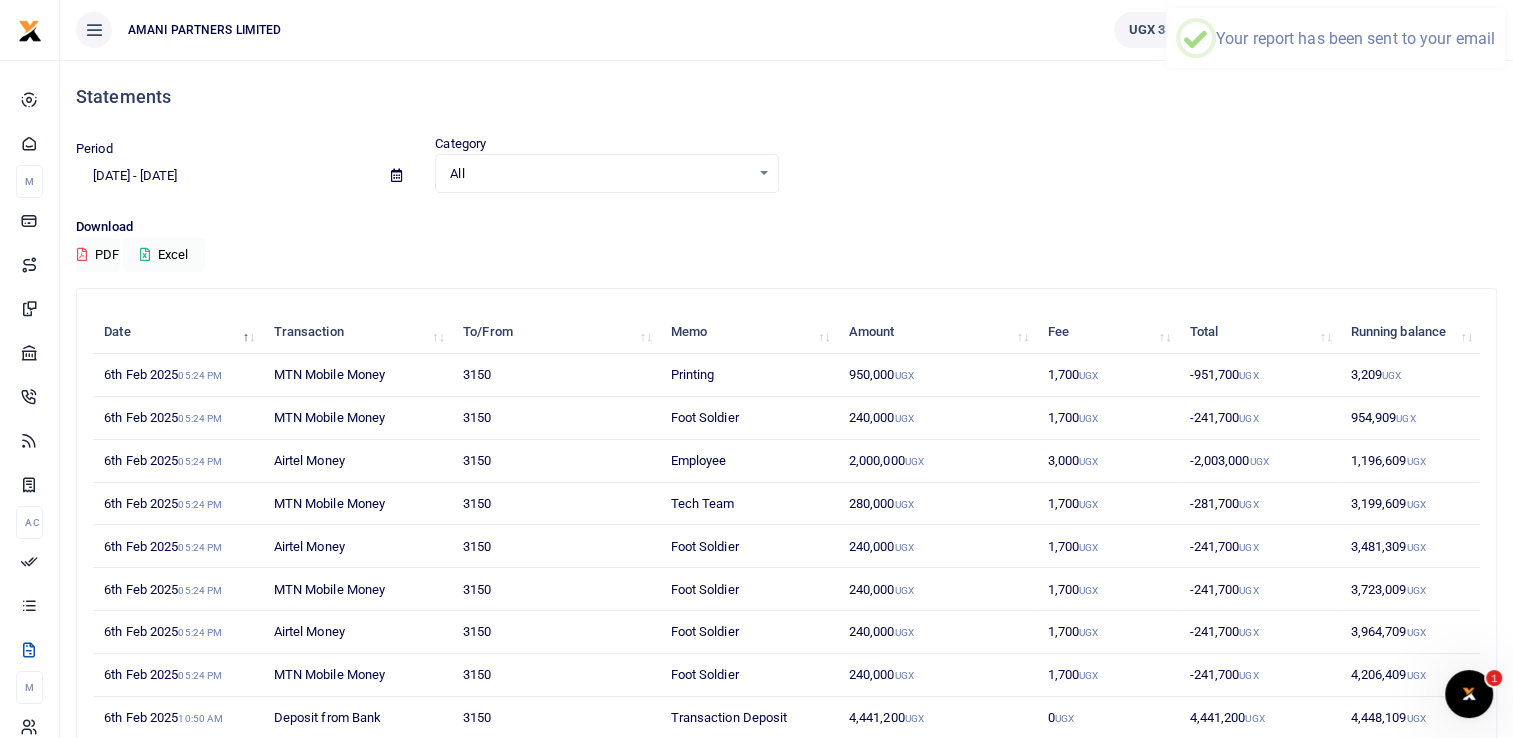 click on "Download
PDF
Excel" at bounding box center [786, 244] 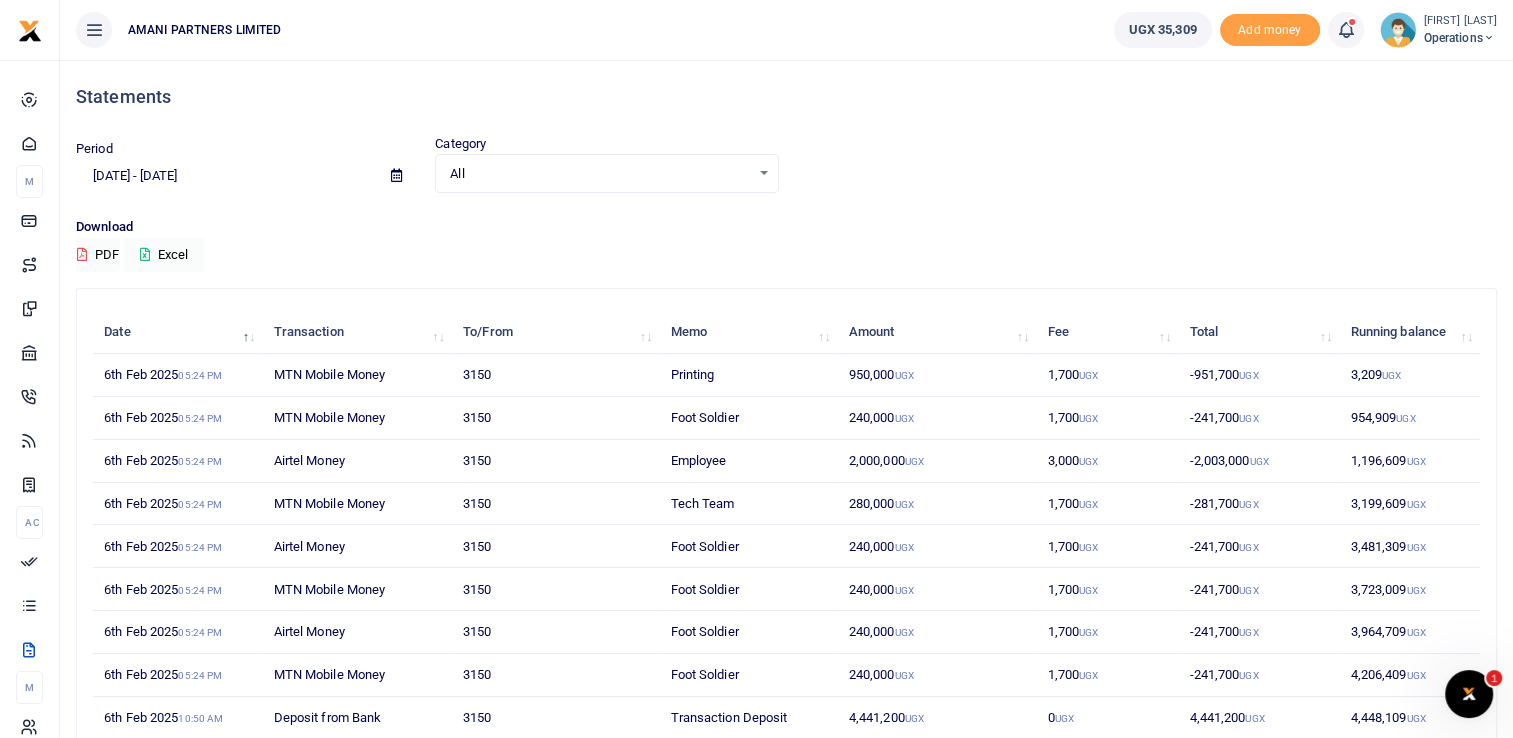 click at bounding box center (396, 175) 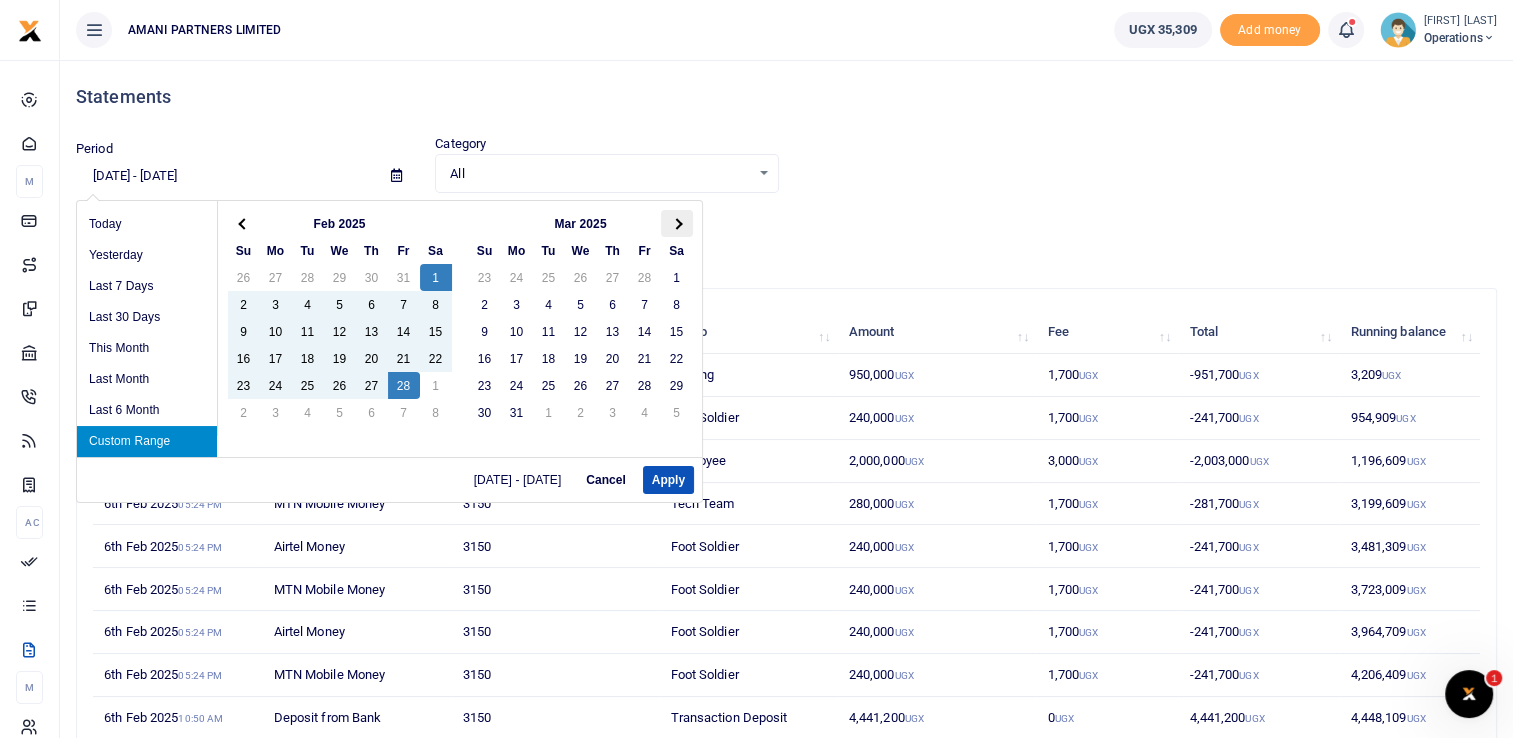 click at bounding box center (676, 223) 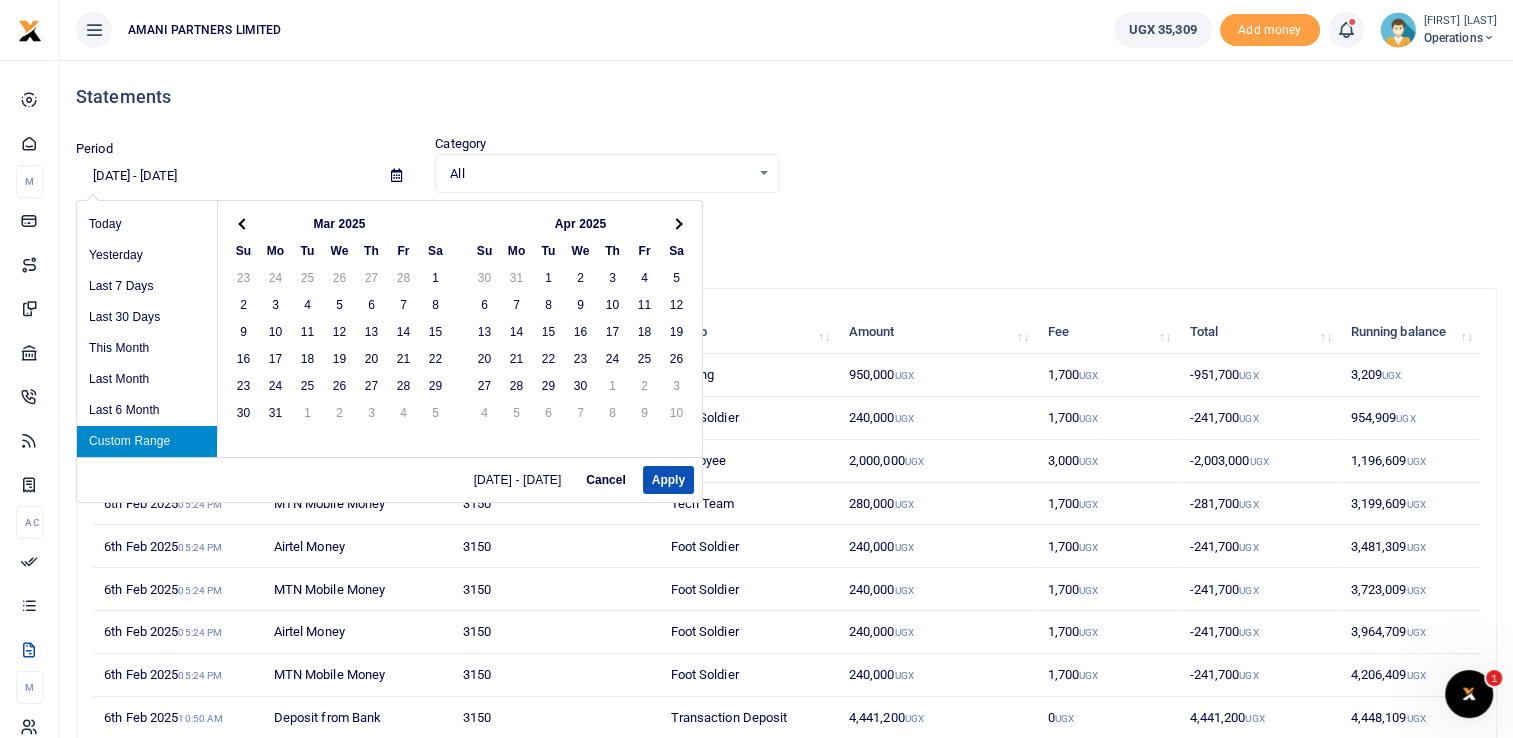 click at bounding box center (676, 223) 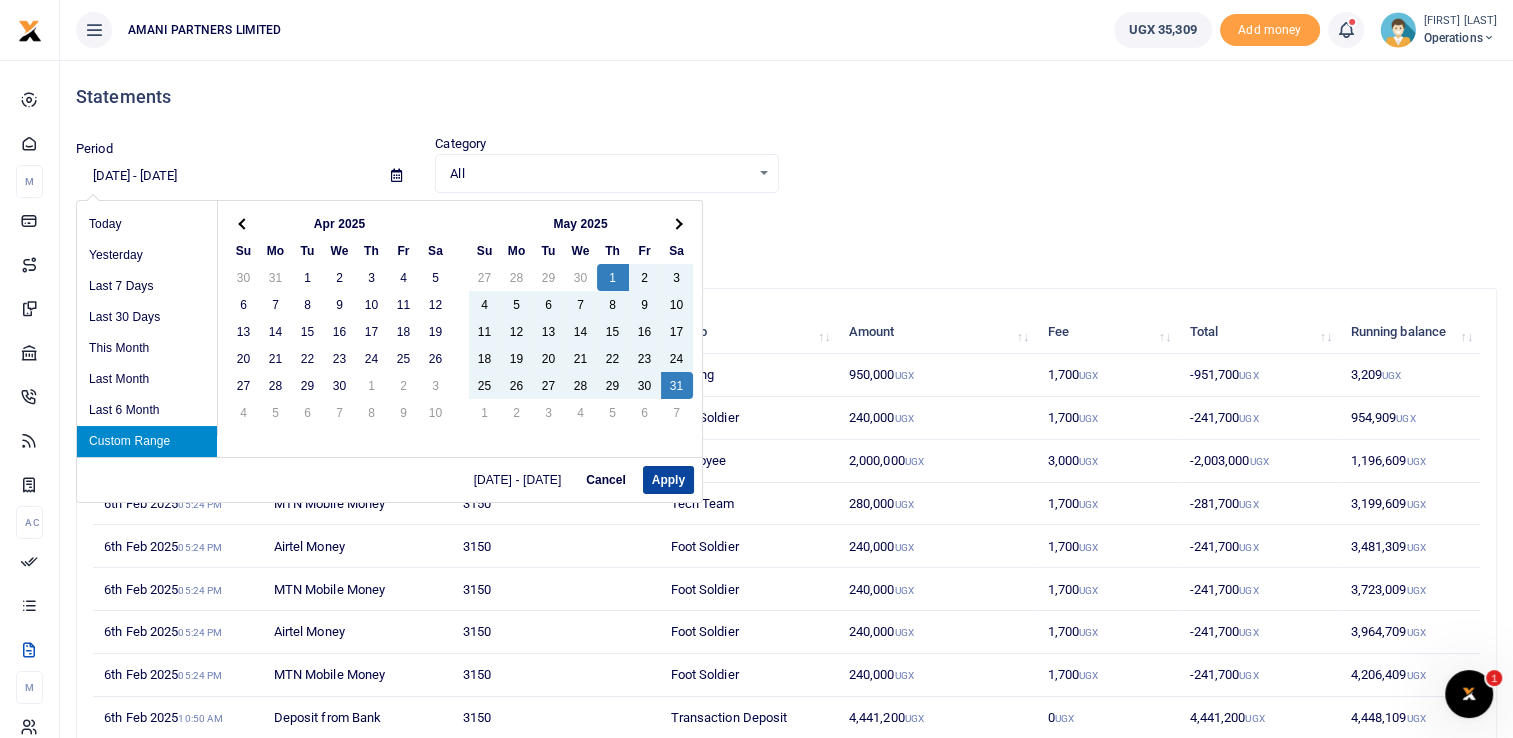 click on "Apply" at bounding box center [668, 480] 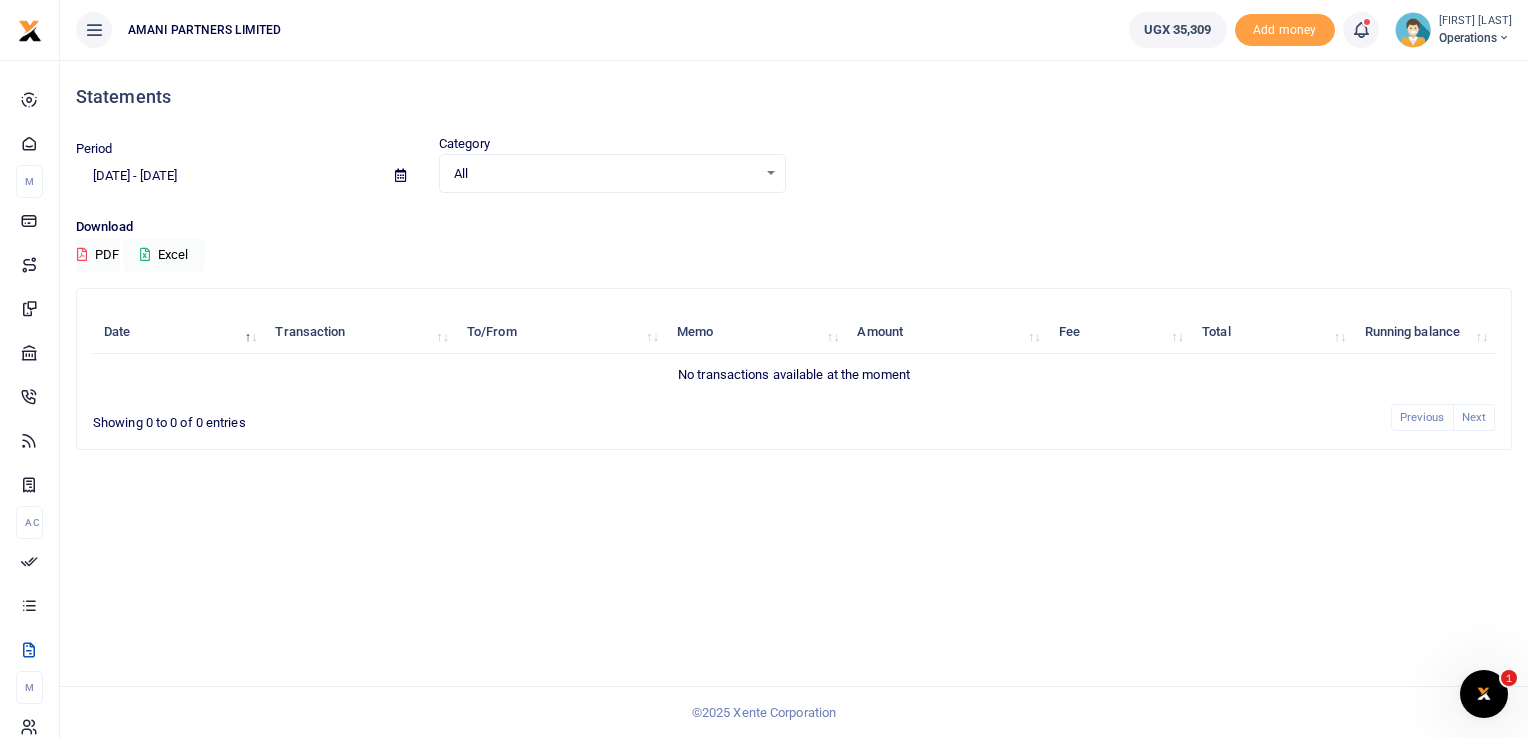 click at bounding box center (400, 175) 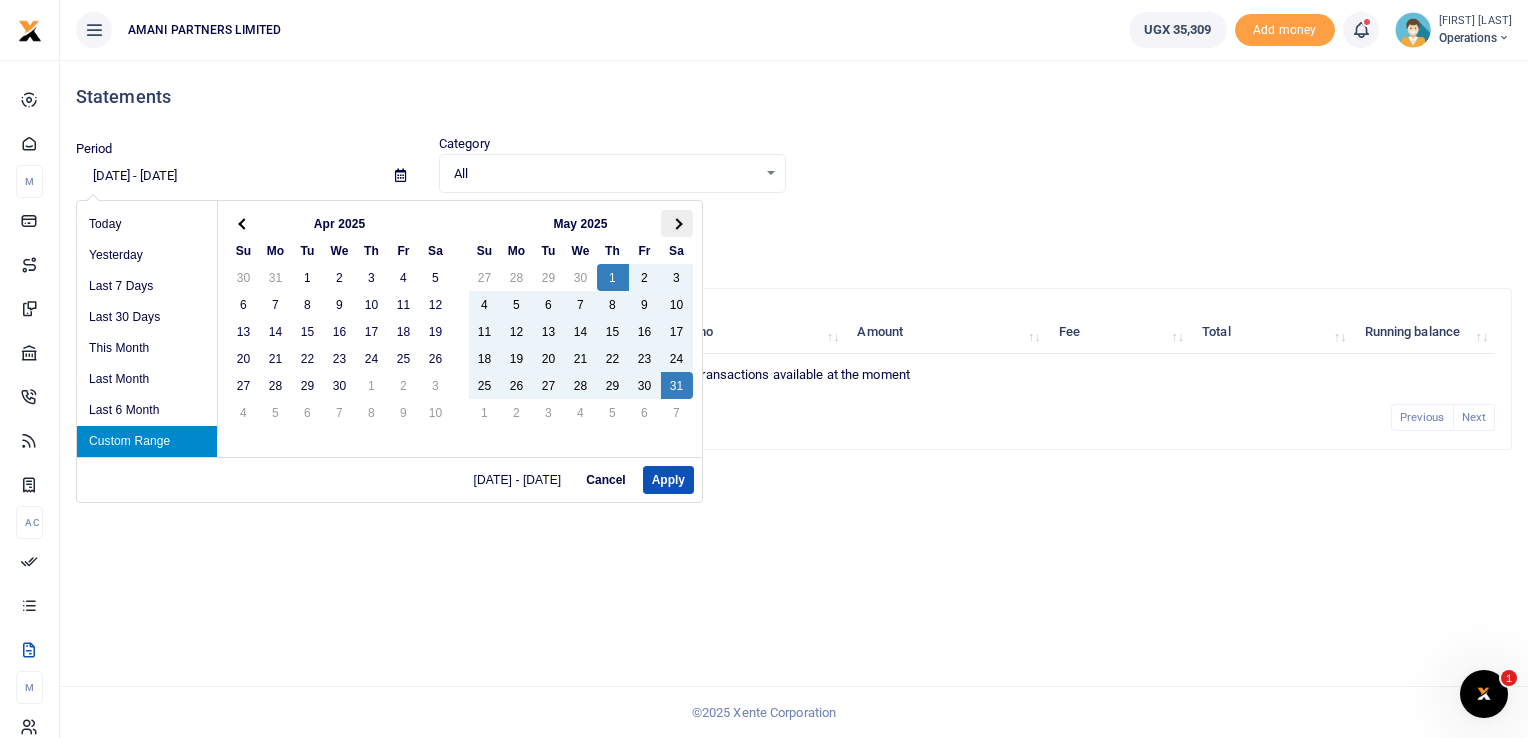 click at bounding box center (676, 223) 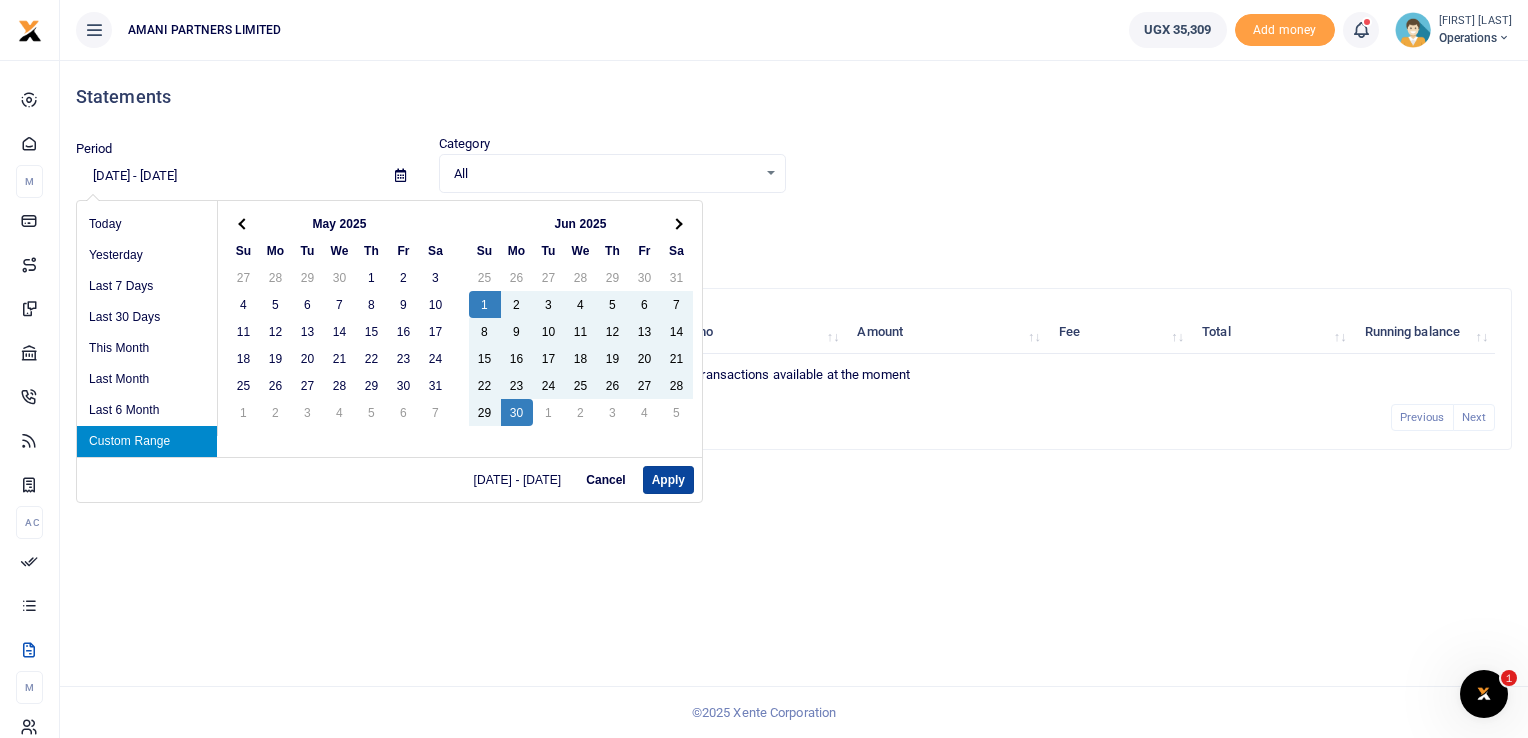 click on "Apply" at bounding box center [668, 480] 